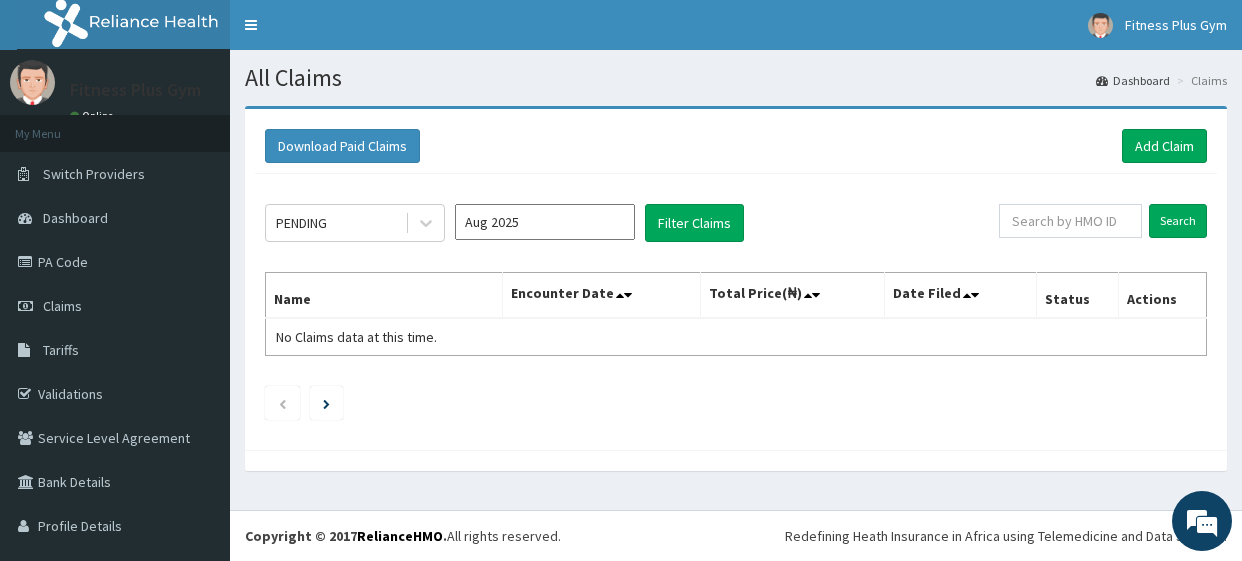 scroll, scrollTop: 0, scrollLeft: 0, axis: both 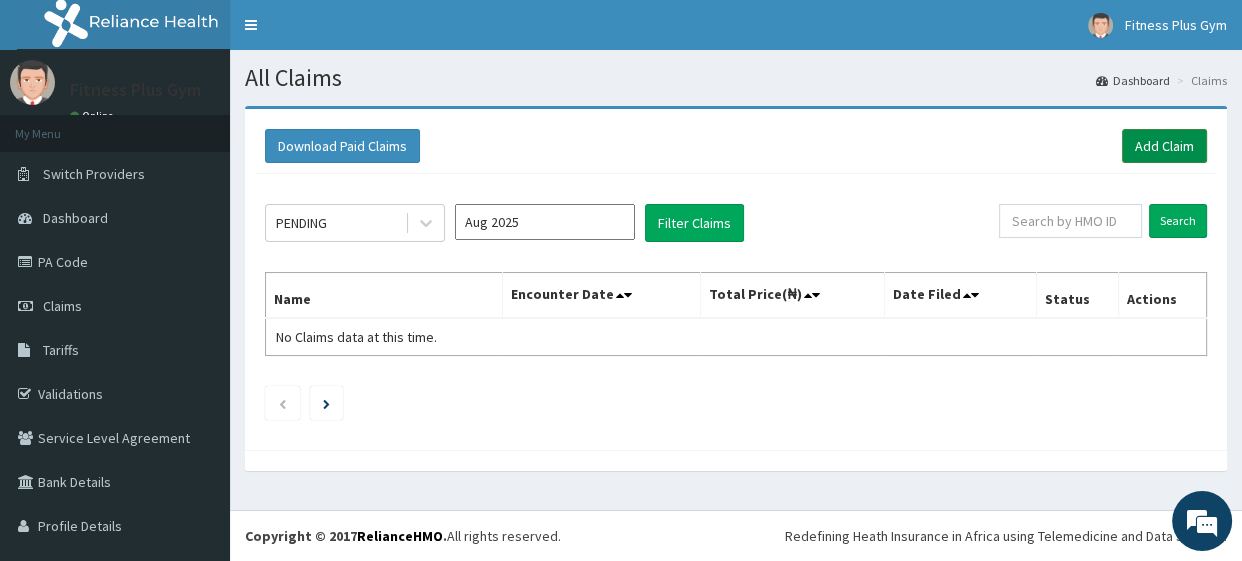 click on "Add Claim" at bounding box center (1164, 146) 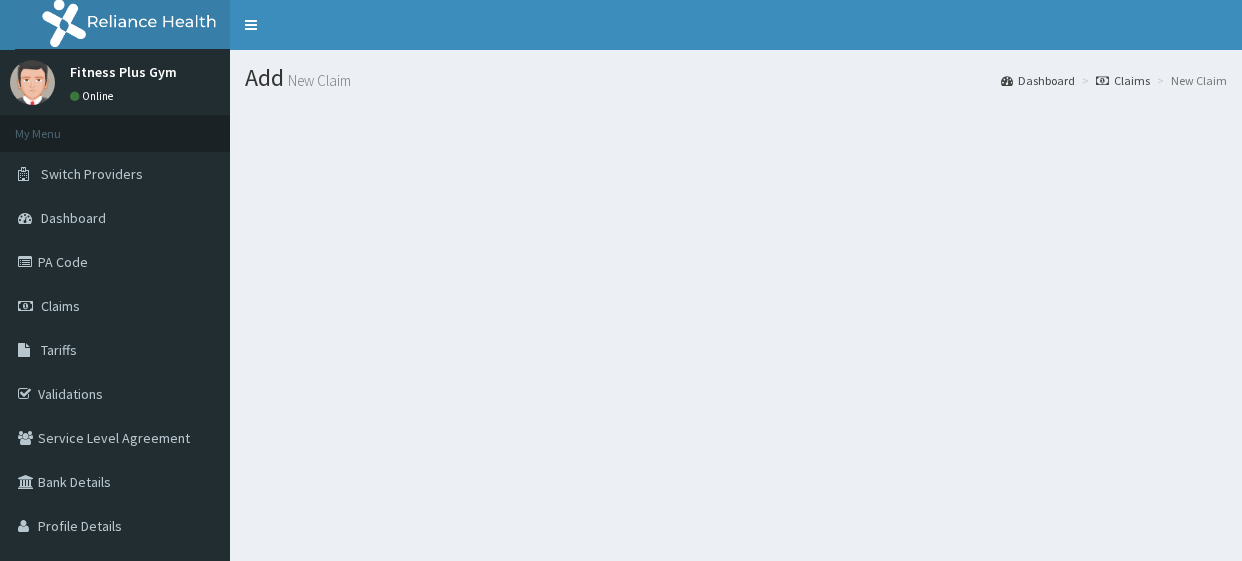 scroll, scrollTop: 0, scrollLeft: 0, axis: both 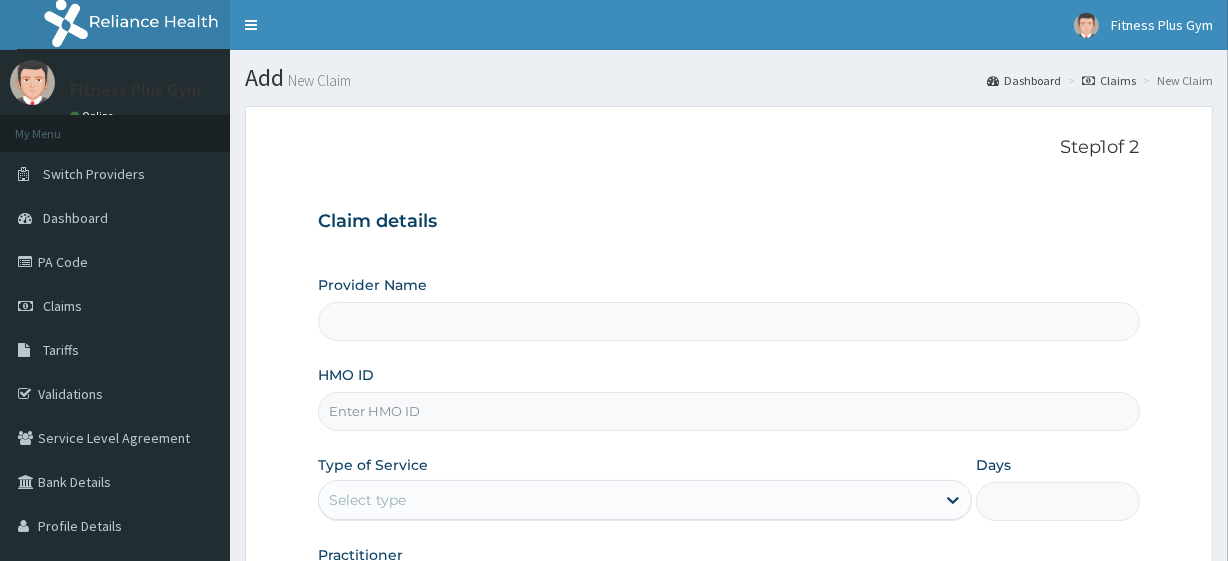 click on "HMO ID" at bounding box center (728, 411) 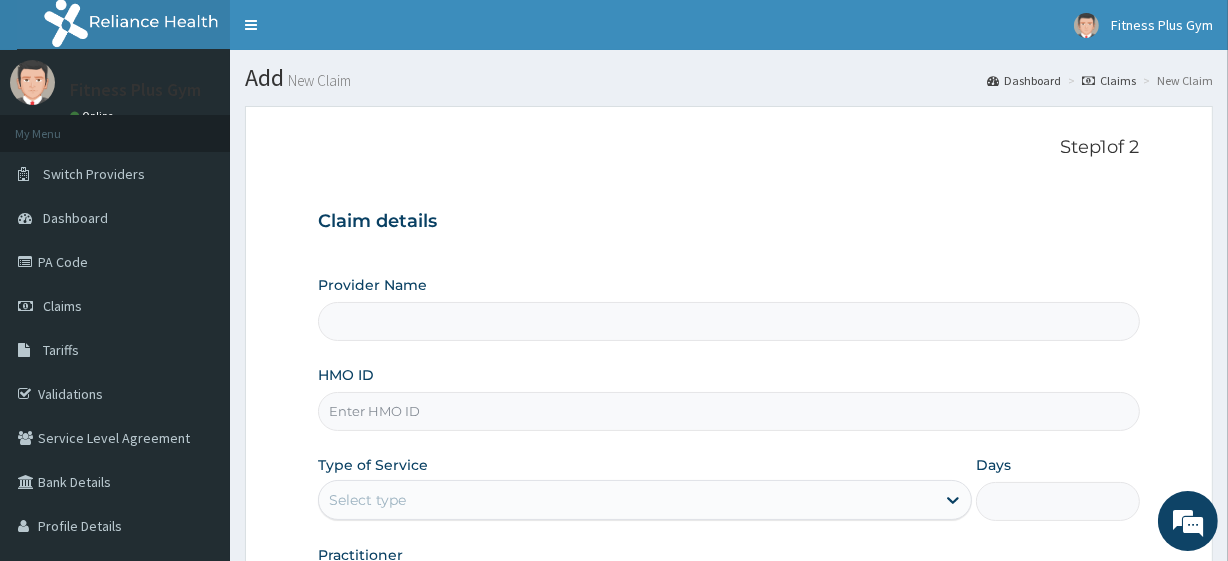 type on "Fitness plus Gym" 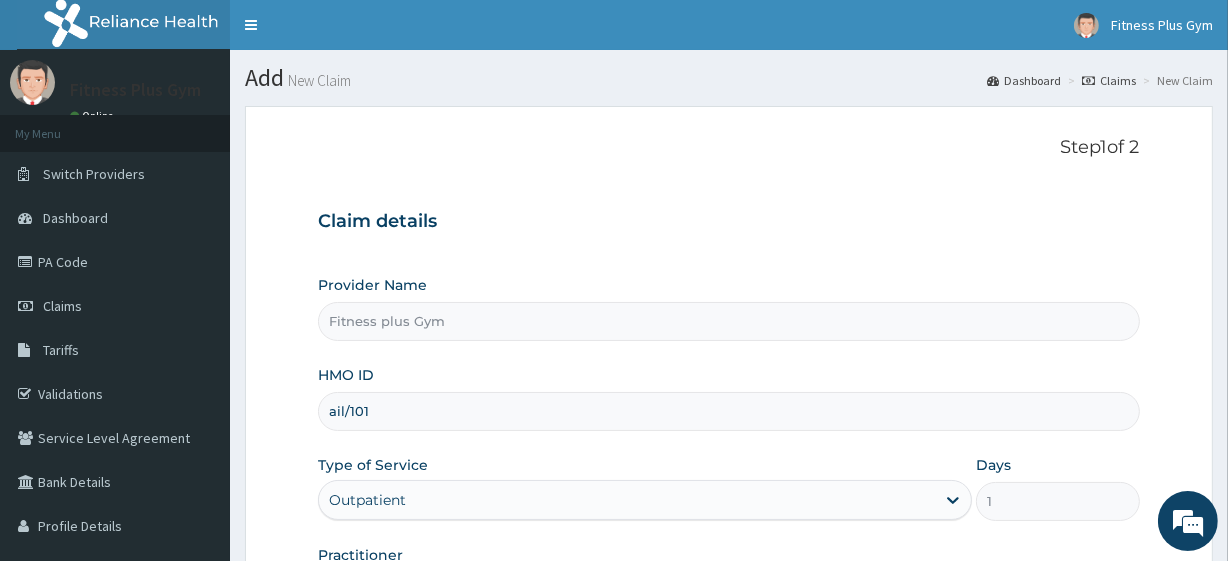 scroll, scrollTop: 0, scrollLeft: 0, axis: both 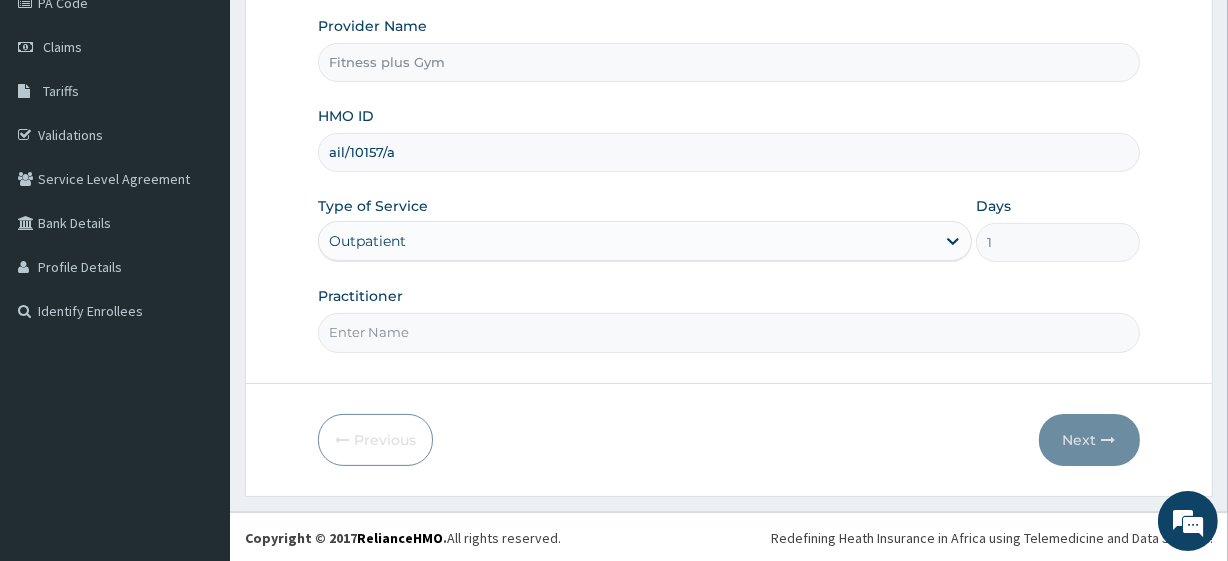 type on "ail/10157/a" 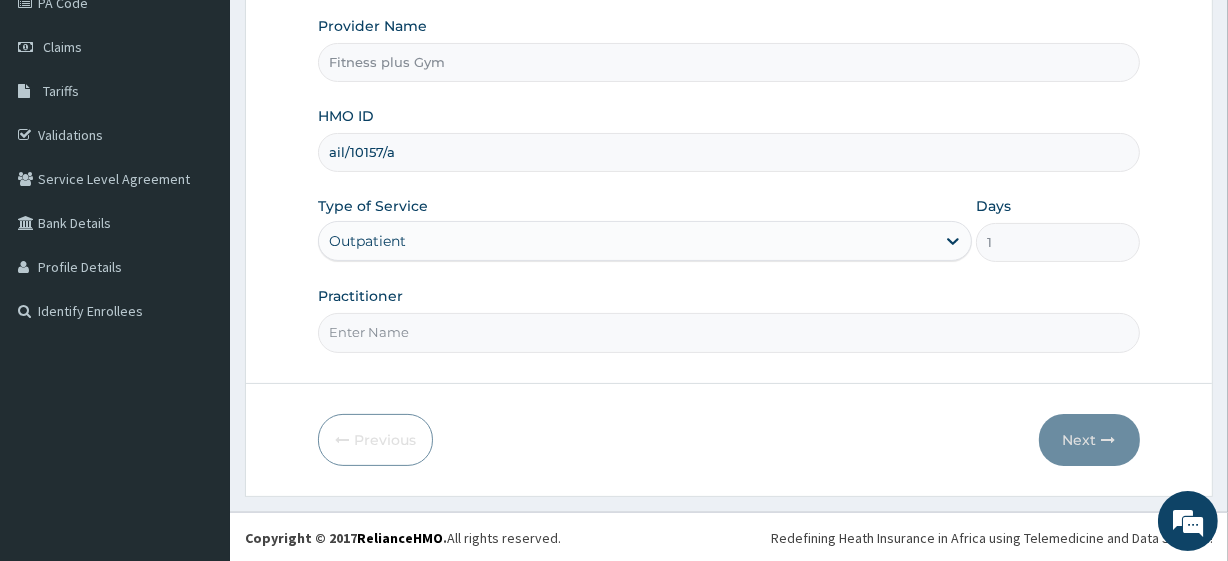 click on "Practitioner" at bounding box center [728, 332] 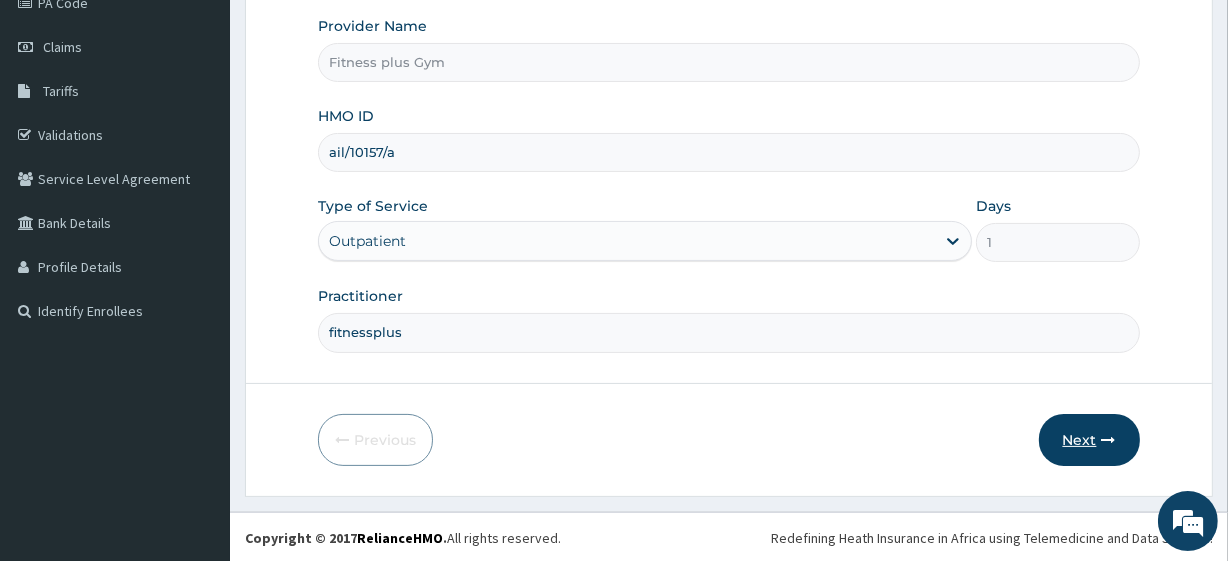 type on "fitnessplus" 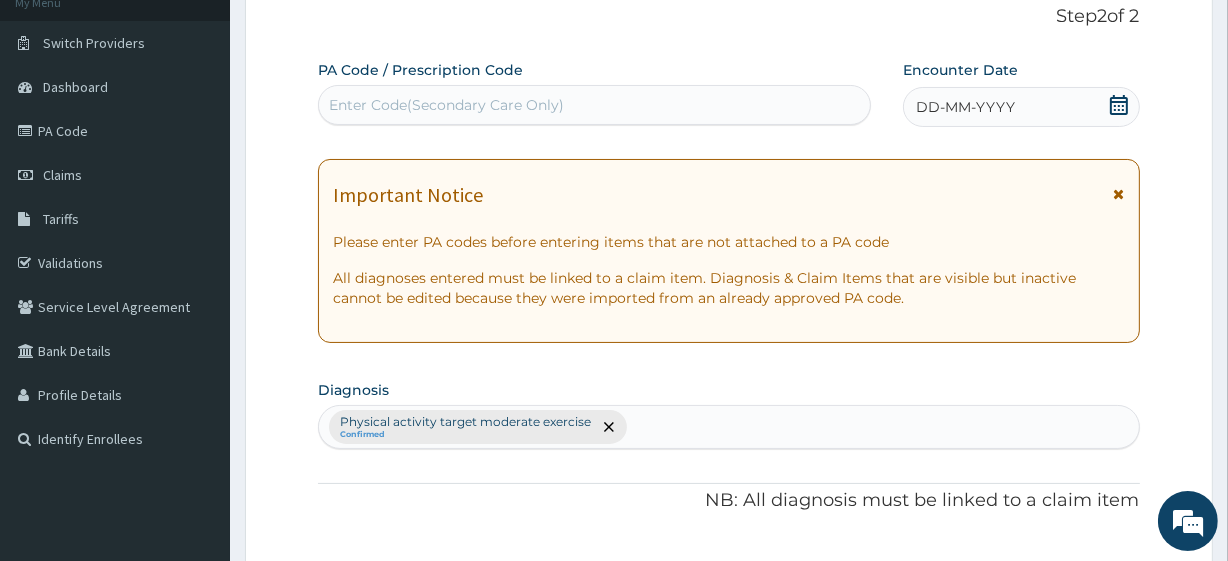 scroll, scrollTop: 0, scrollLeft: 0, axis: both 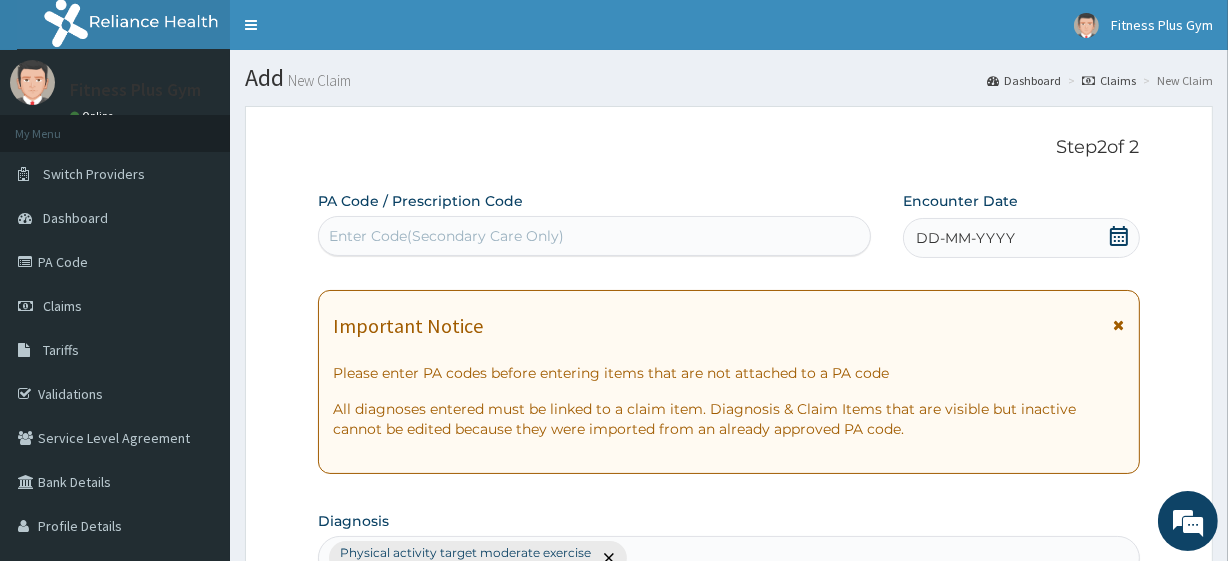 click on "Enter Code(Secondary Care Only)" at bounding box center (446, 236) 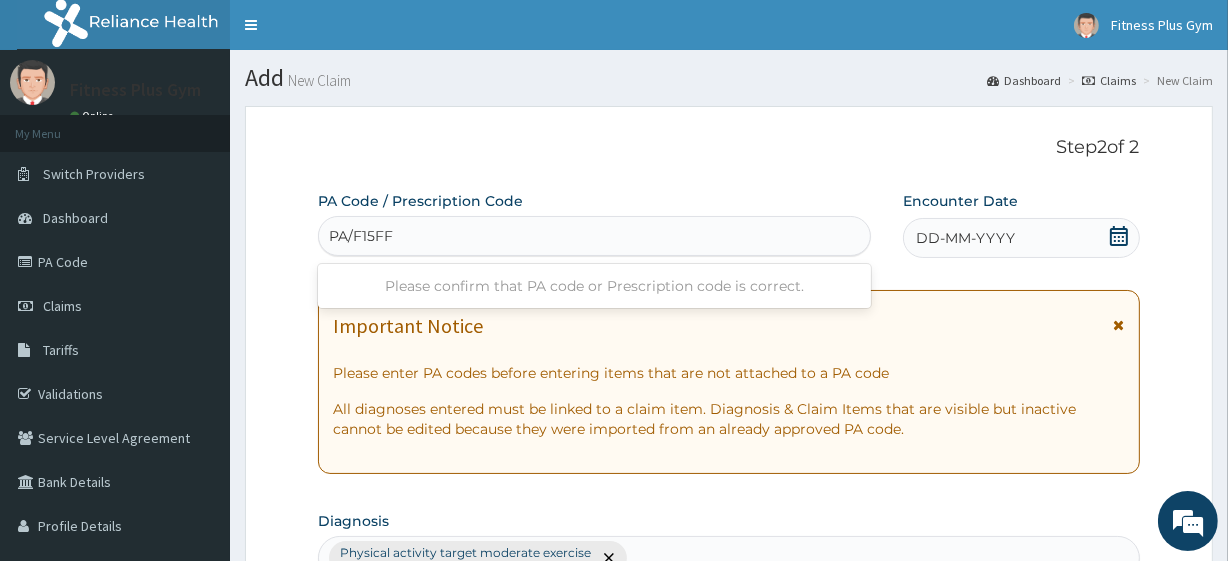 type on "PA/F15FF4" 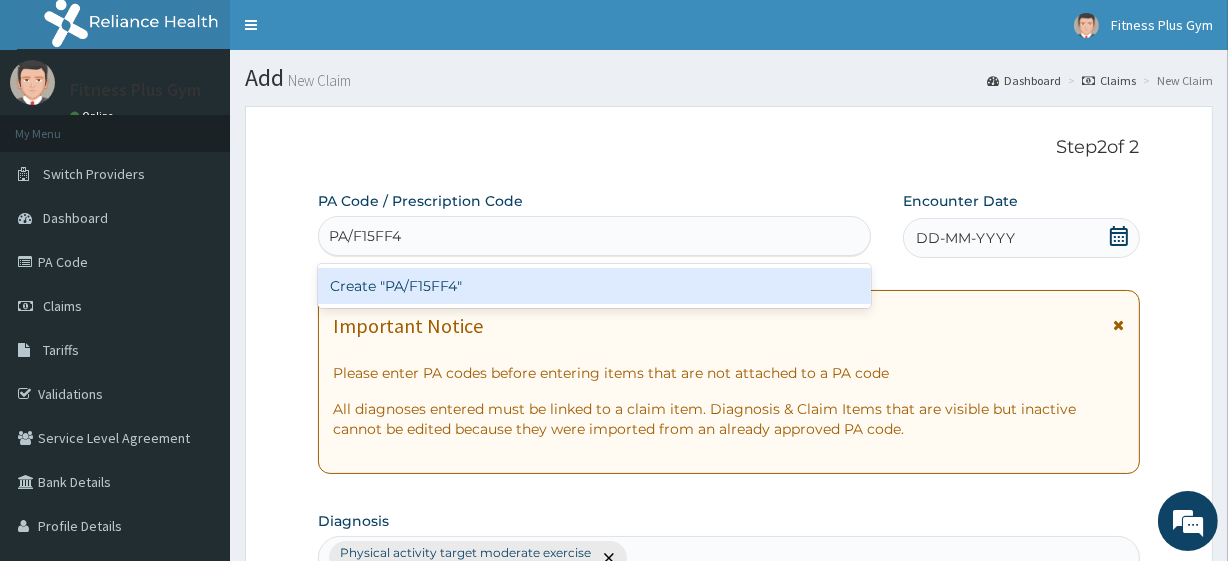 click on "Create "PA/F15FF4"" at bounding box center [594, 286] 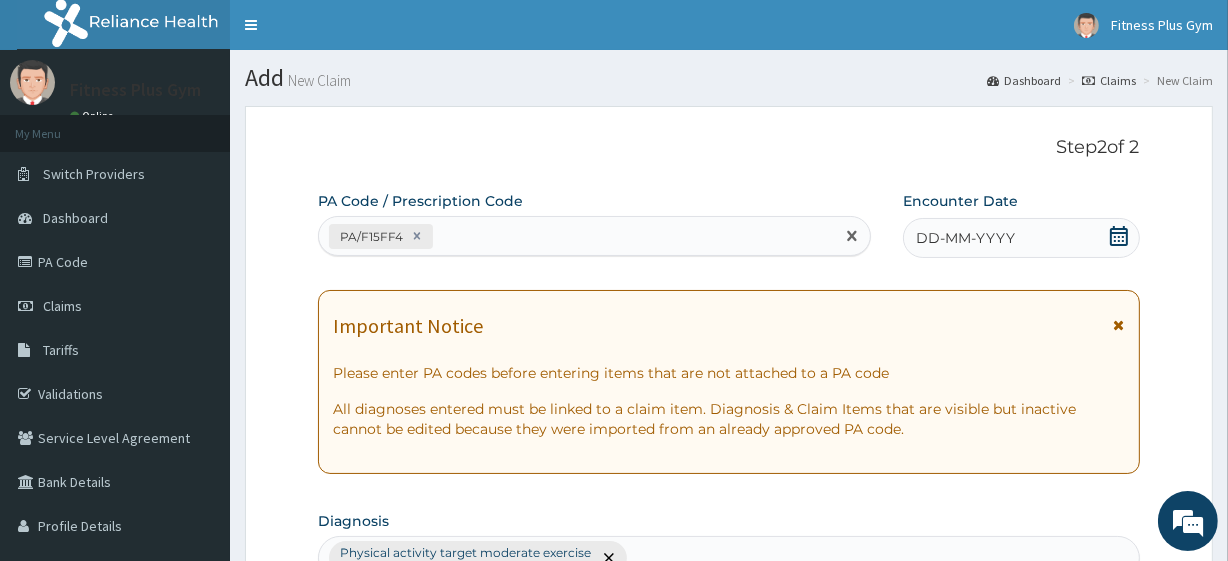 click 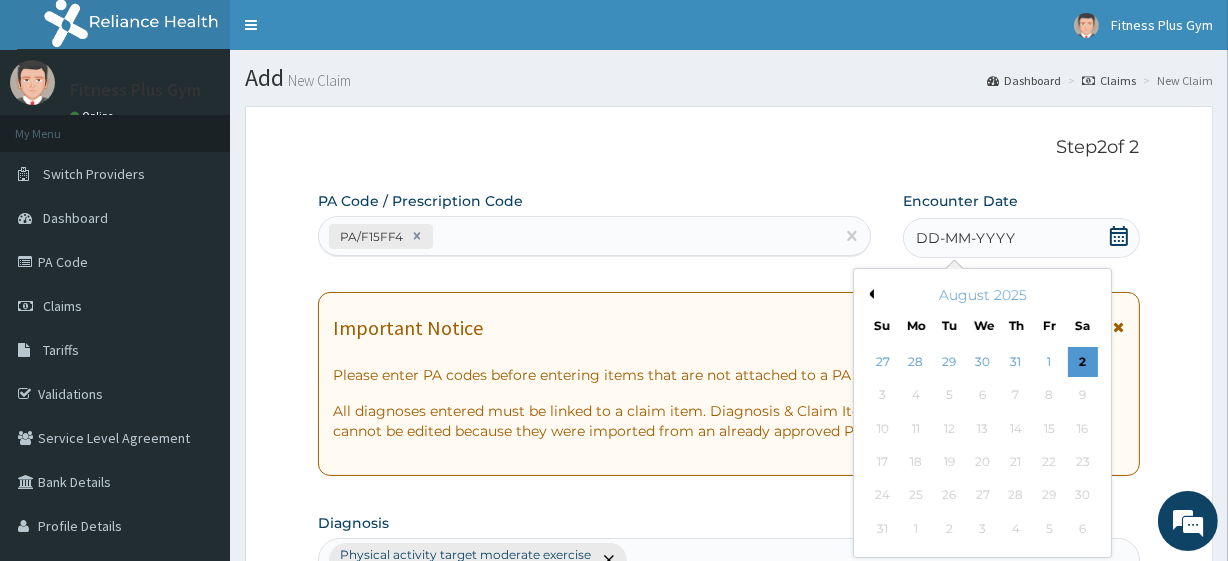 scroll, scrollTop: 272, scrollLeft: 0, axis: vertical 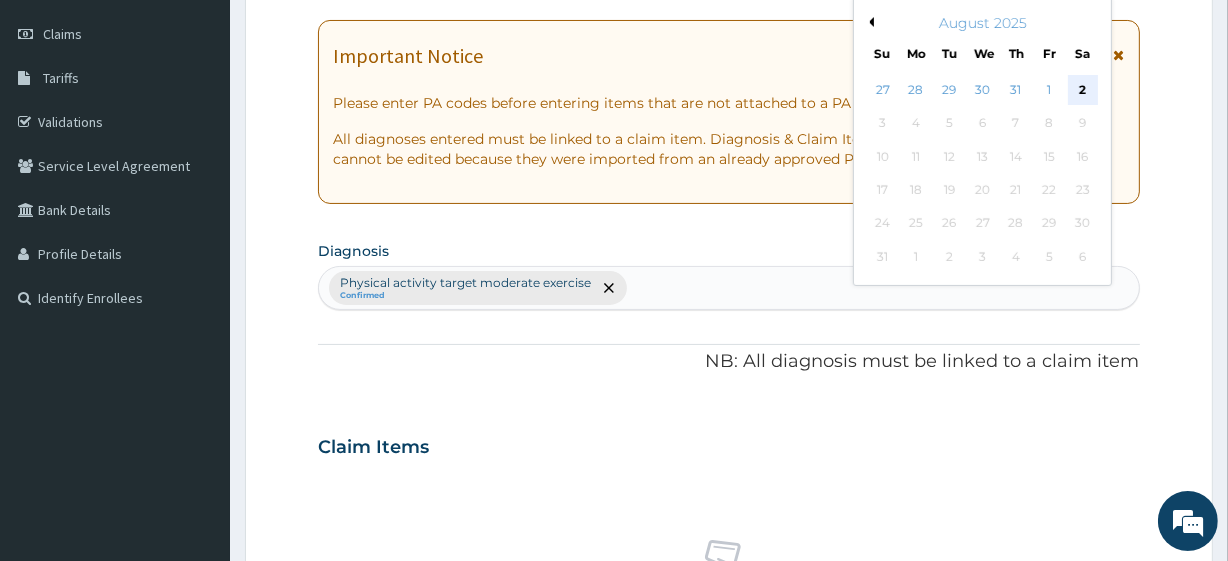click on "2" at bounding box center [1082, 90] 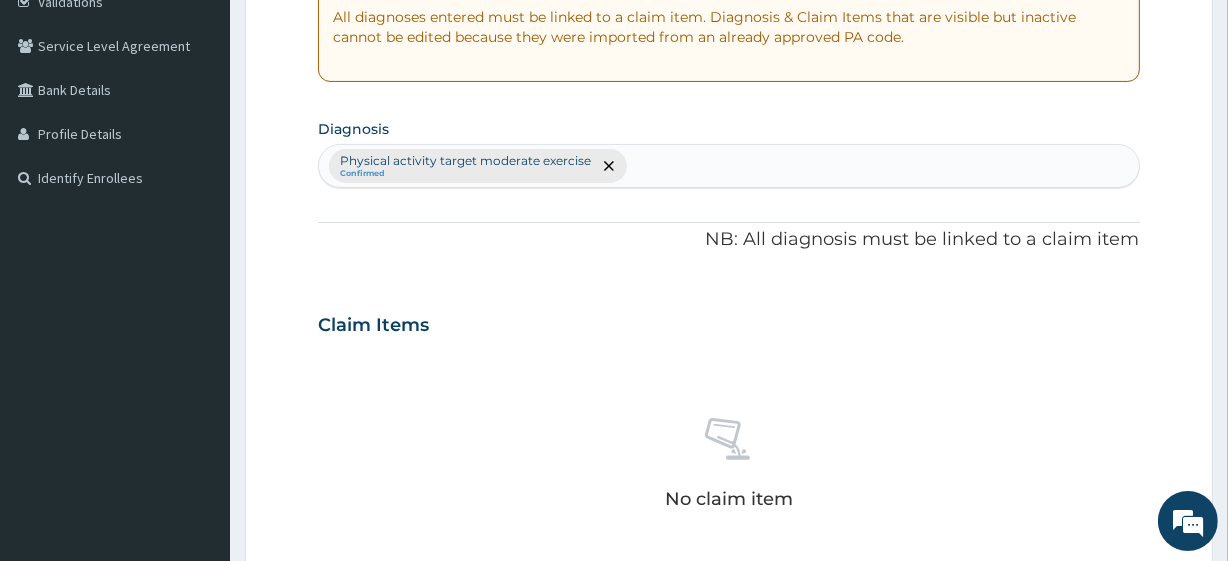 scroll, scrollTop: 636, scrollLeft: 0, axis: vertical 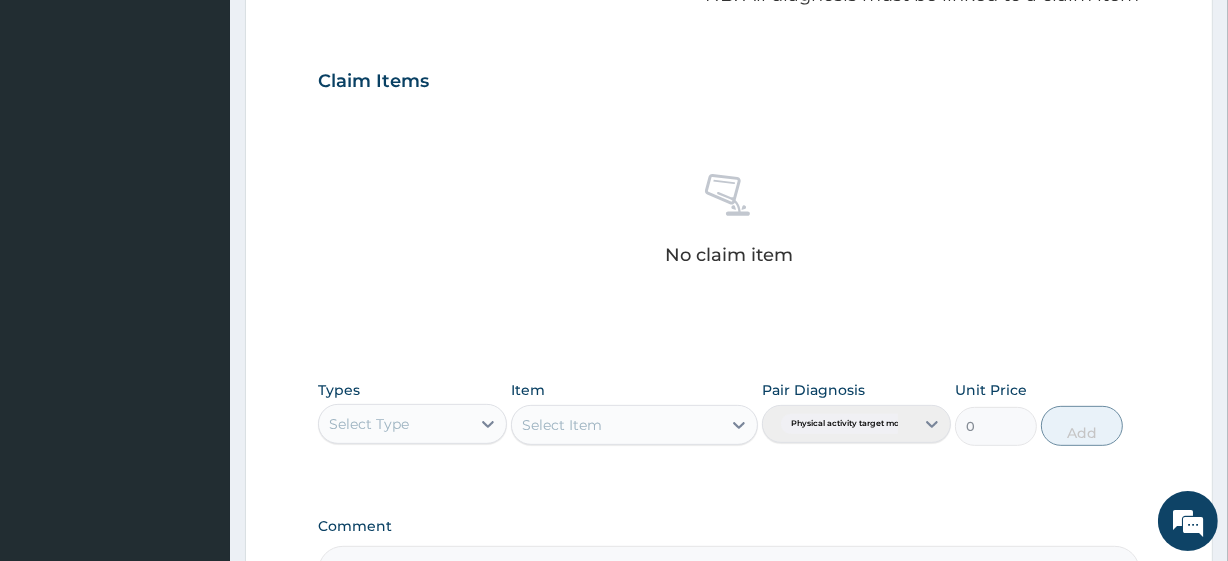 click on "Select Type" at bounding box center (394, 424) 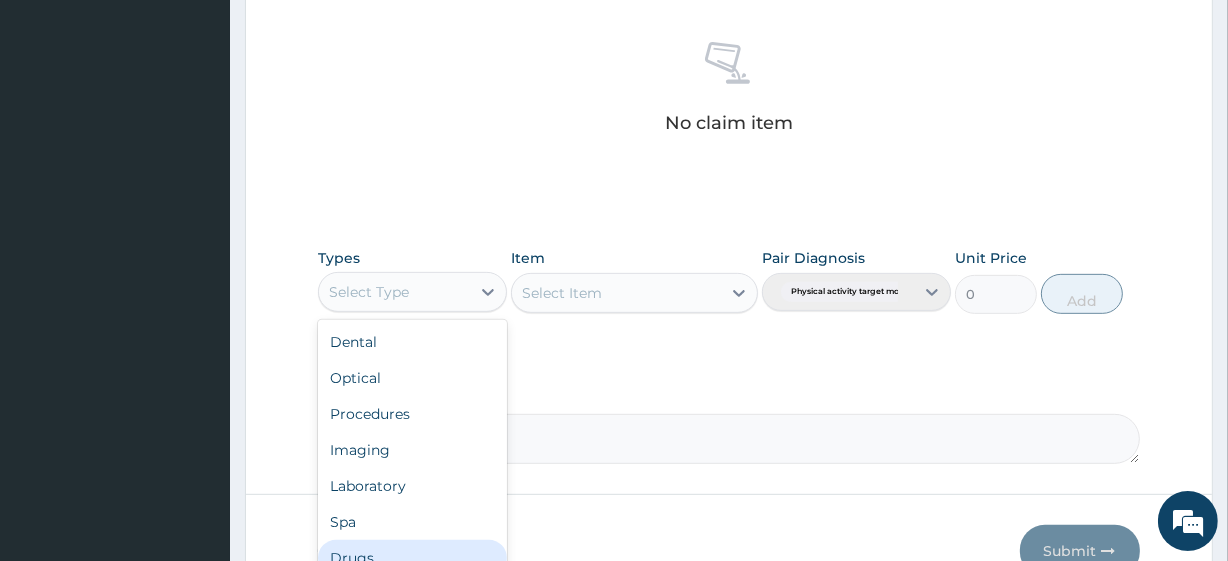 scroll, scrollTop: 880, scrollLeft: 0, axis: vertical 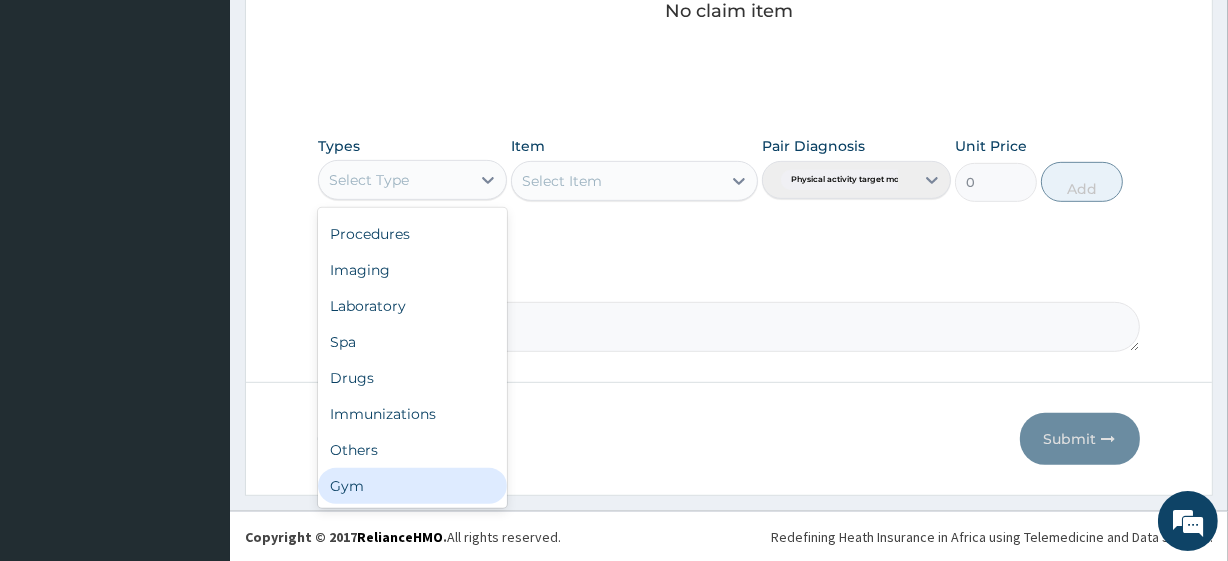 click on "Gym" at bounding box center (412, 486) 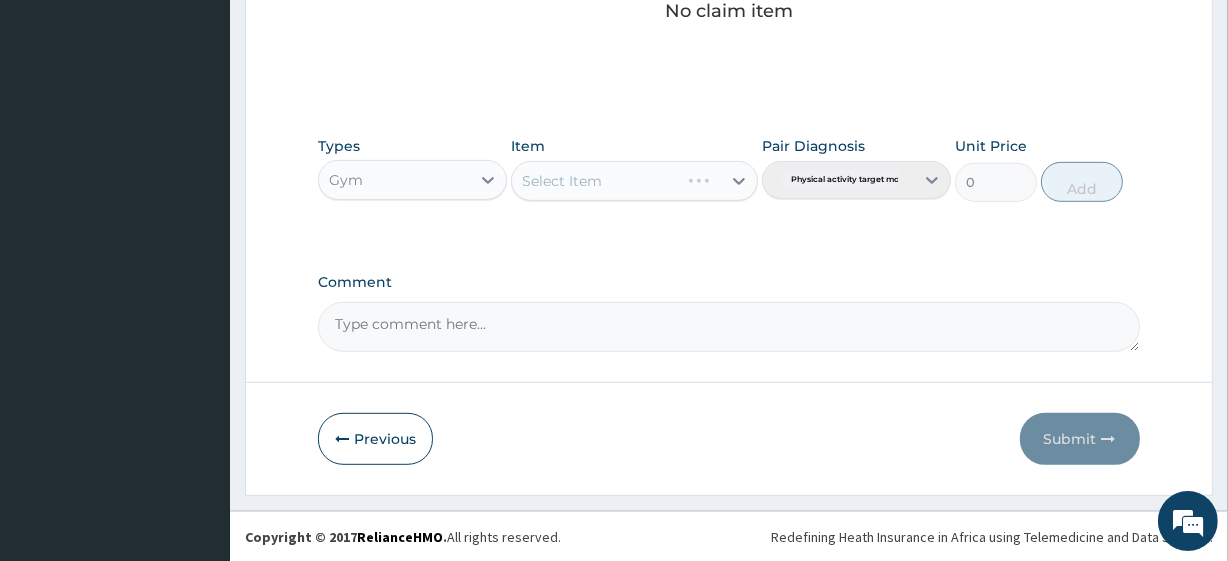 click on "Select Item" at bounding box center [634, 181] 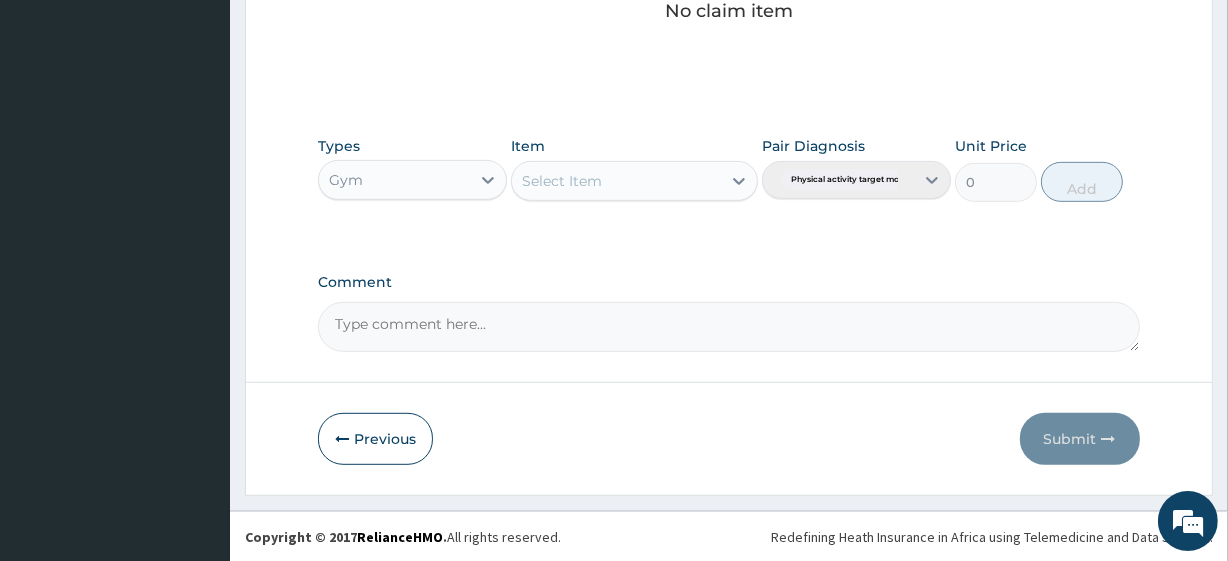 click on "Select Item" at bounding box center [616, 181] 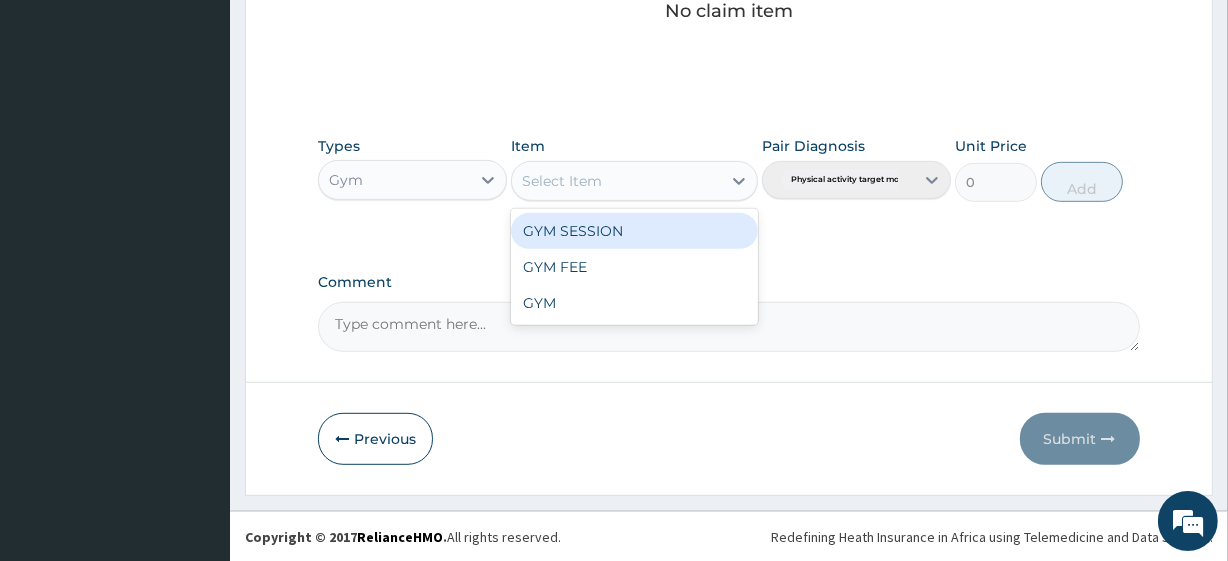 click on "GYM SESSION" at bounding box center (634, 231) 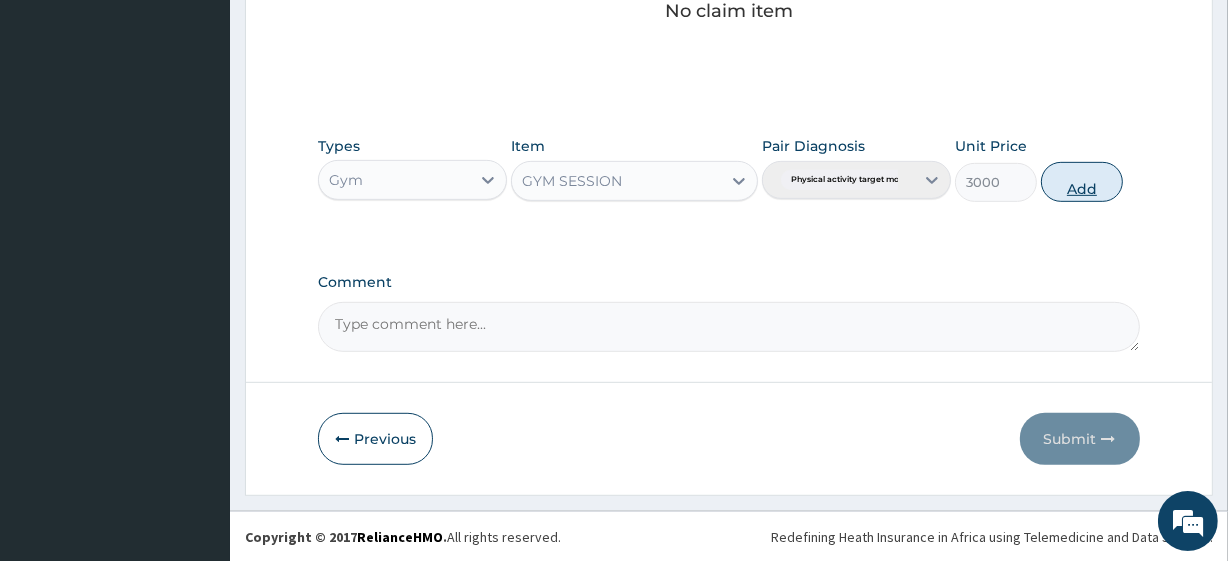 click on "Add" at bounding box center [1082, 182] 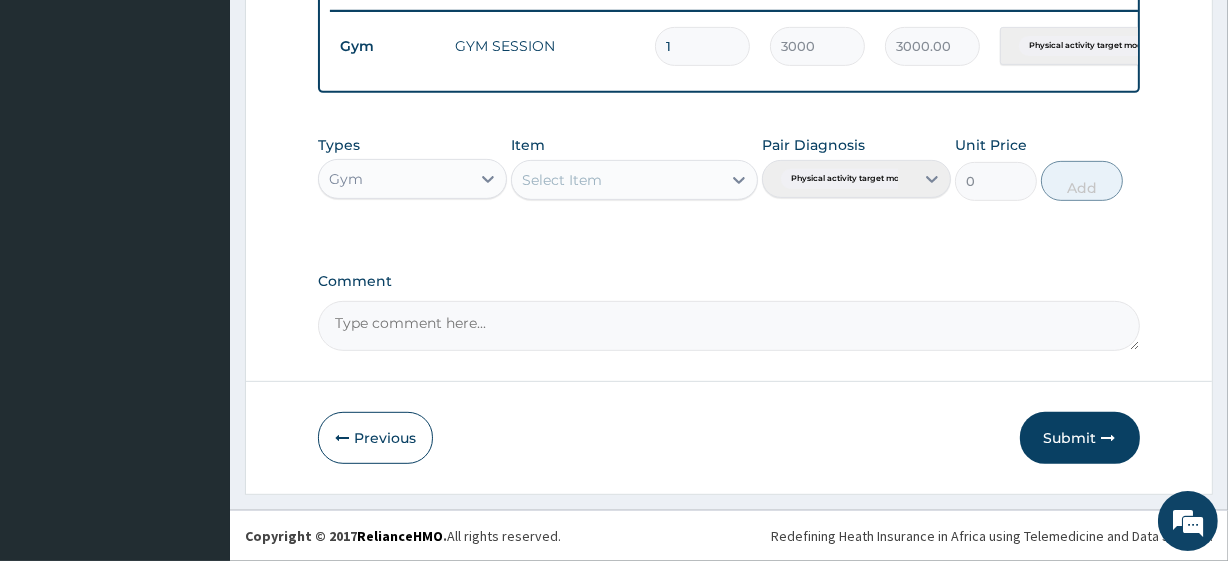 scroll, scrollTop: 798, scrollLeft: 0, axis: vertical 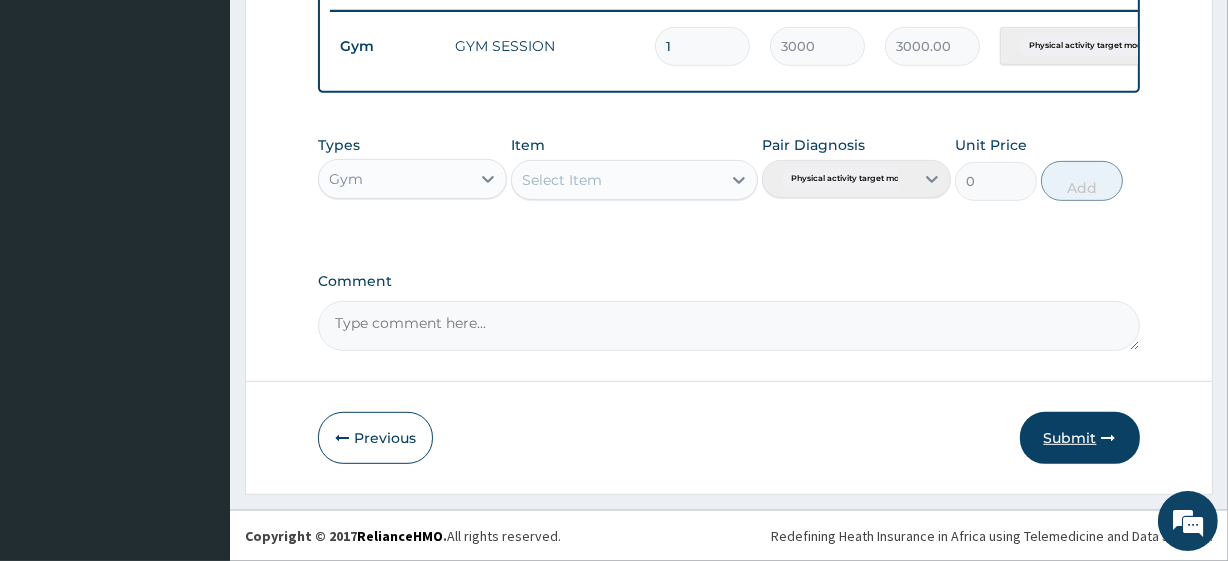 click on "Submit" at bounding box center [1080, 438] 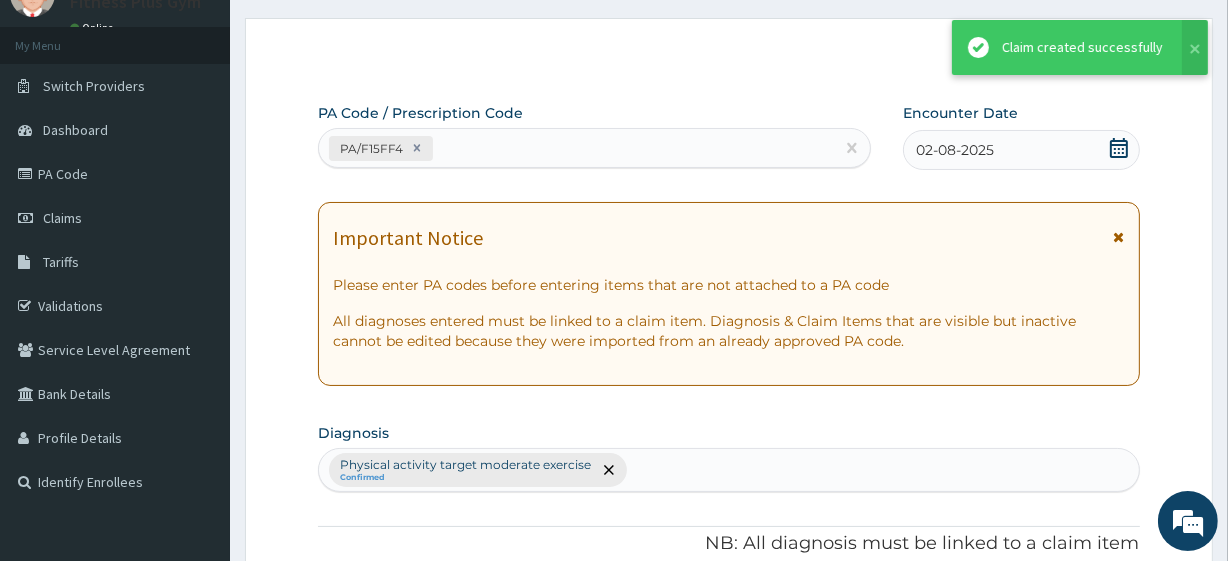 scroll, scrollTop: 798, scrollLeft: 0, axis: vertical 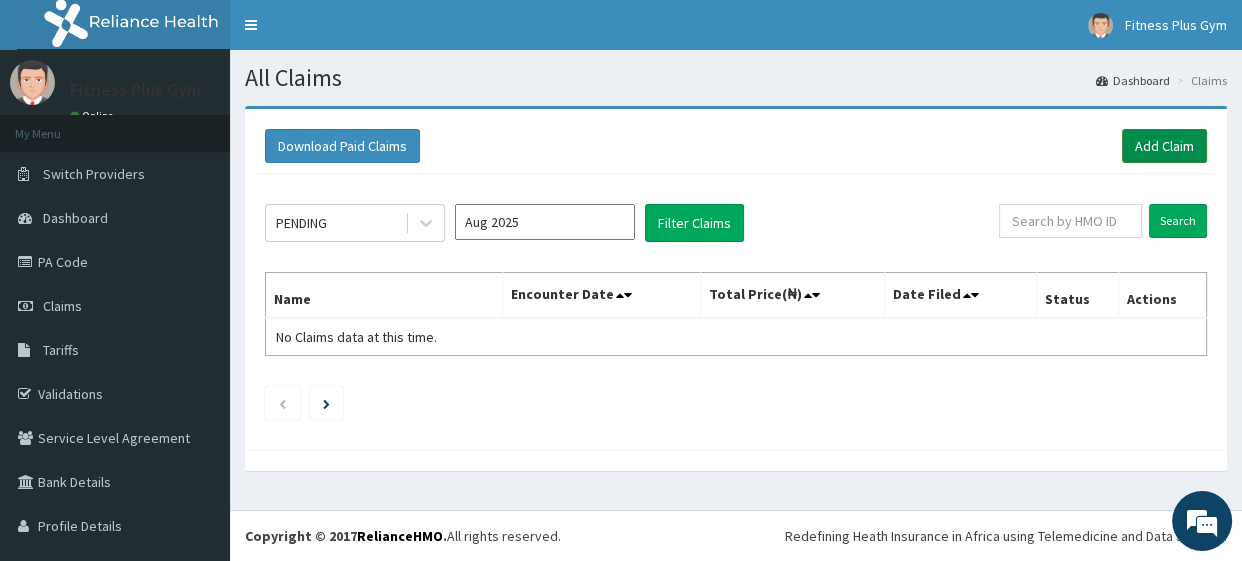 click on "Add Claim" at bounding box center [1164, 146] 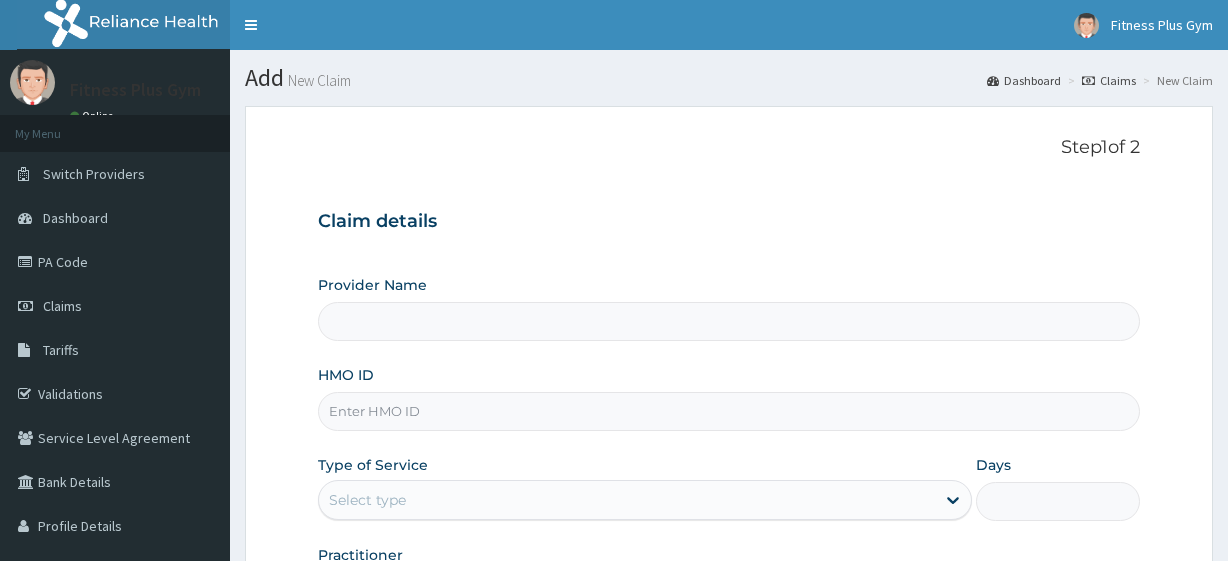 scroll, scrollTop: 0, scrollLeft: 0, axis: both 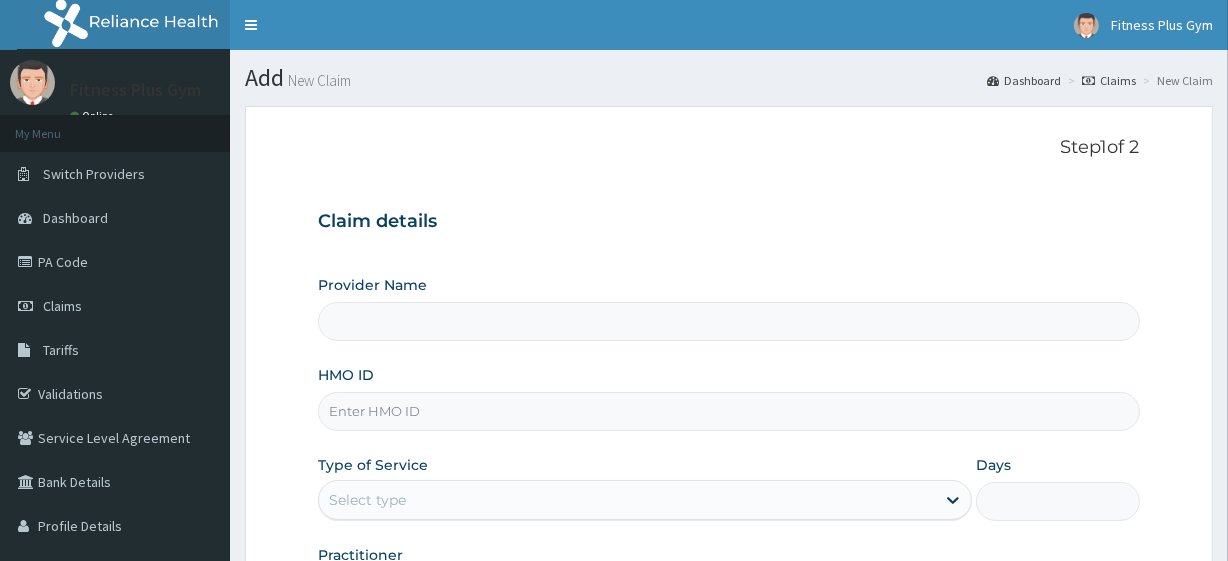 click on "HMO ID" at bounding box center (728, 411) 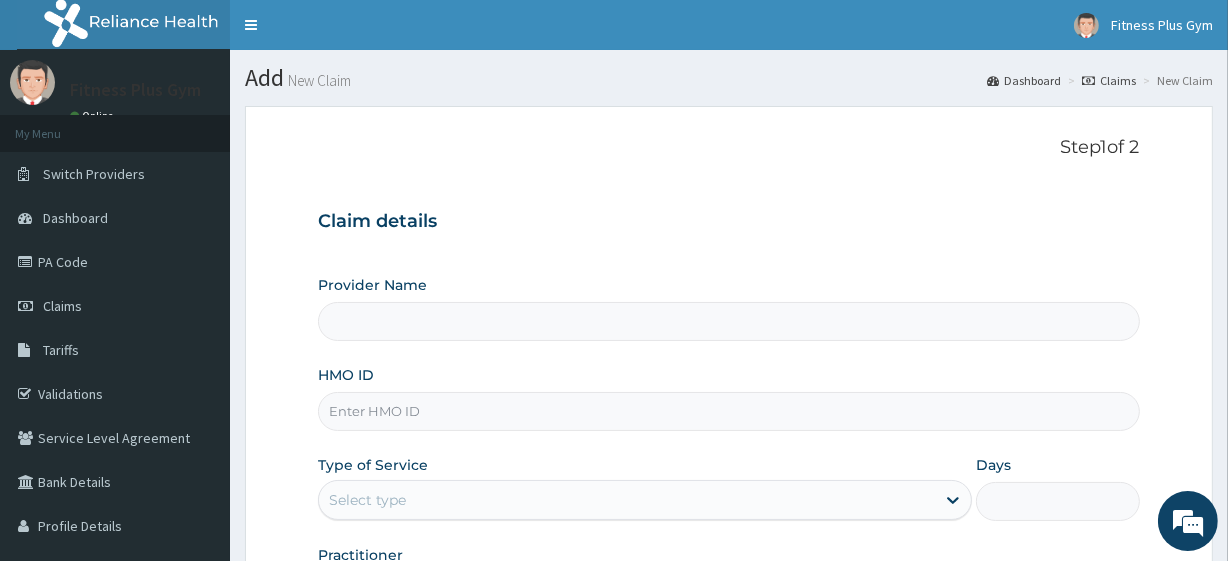 type on "Fitness plus Gym" 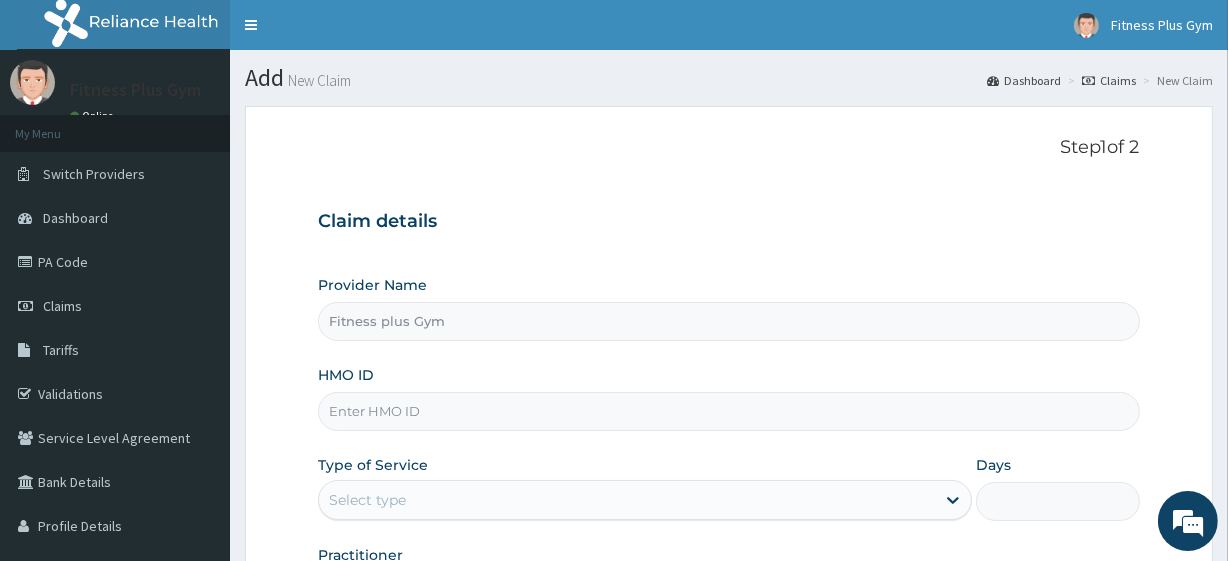 type on "1" 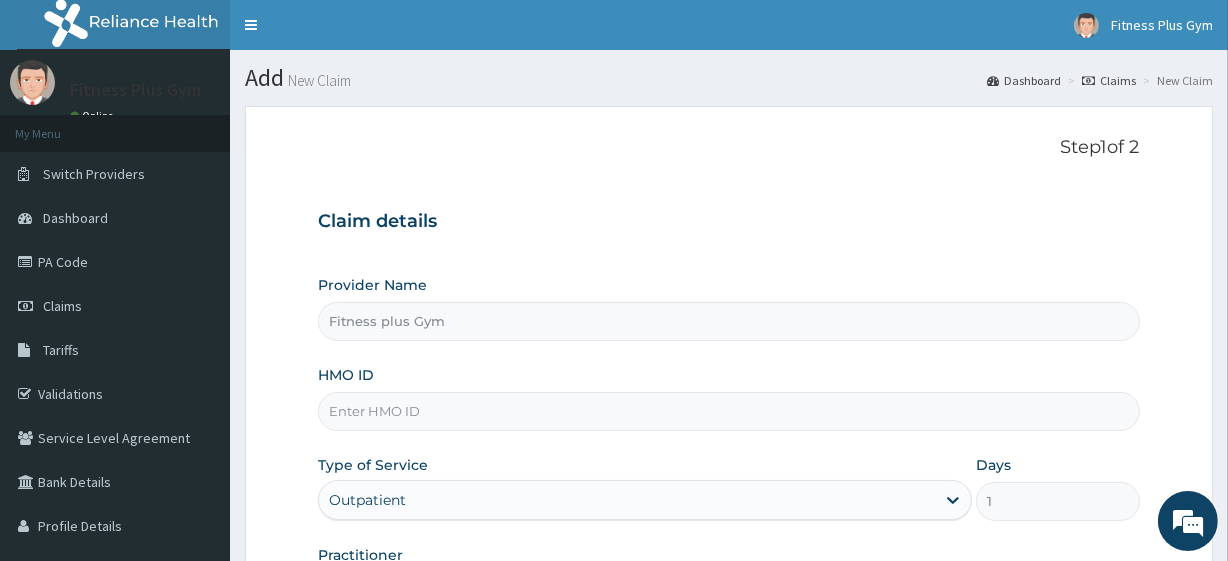 scroll, scrollTop: 0, scrollLeft: 0, axis: both 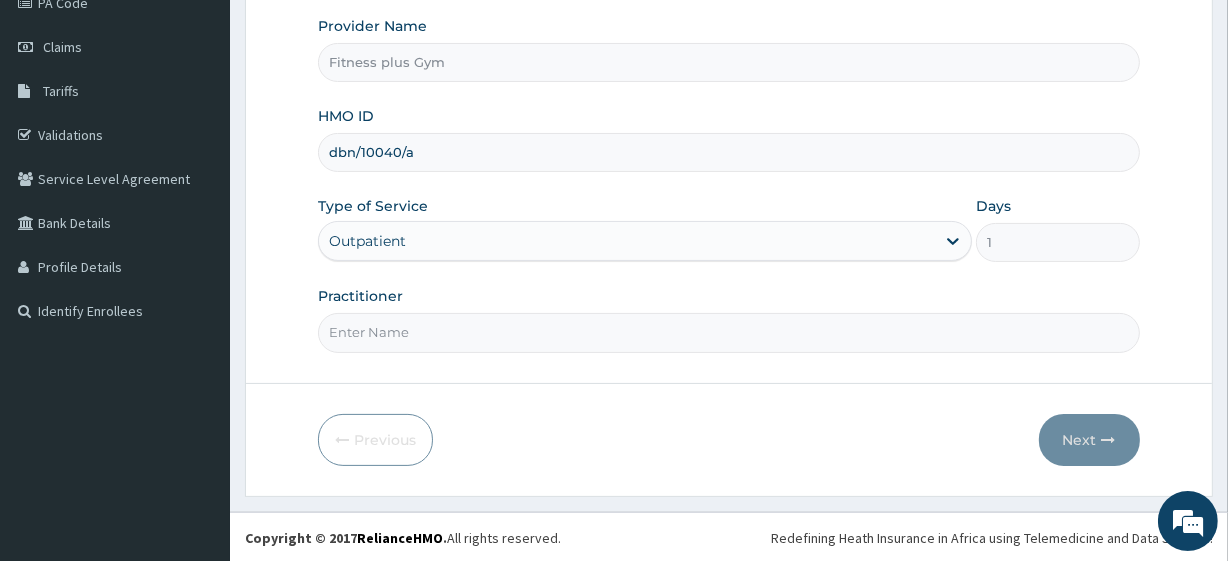 type on "dbn/10040/a" 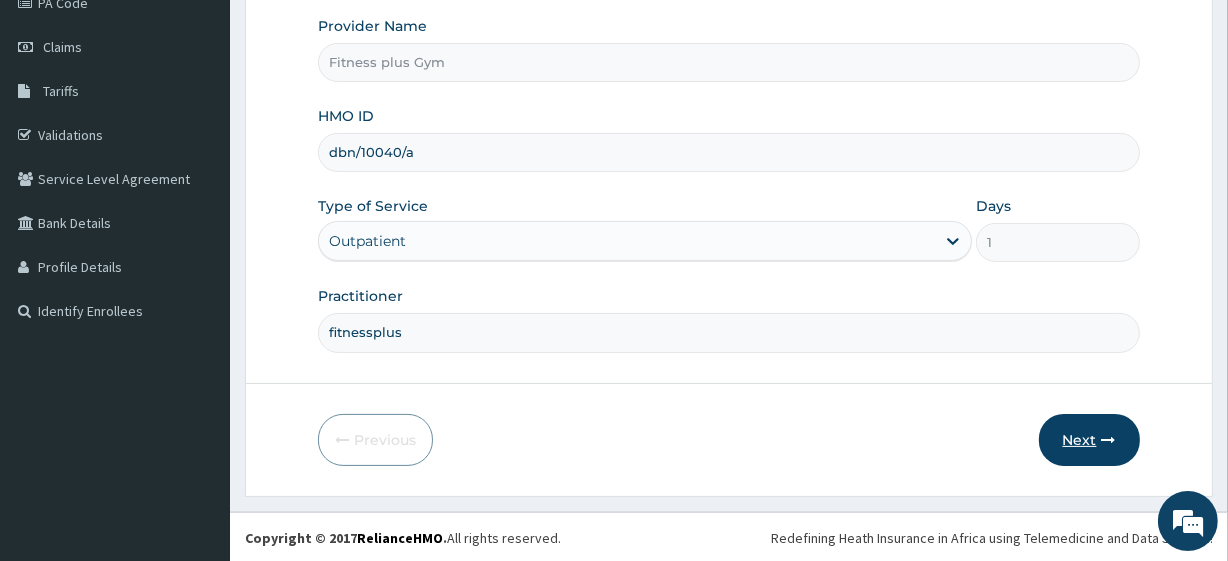 type on "fitnessplus" 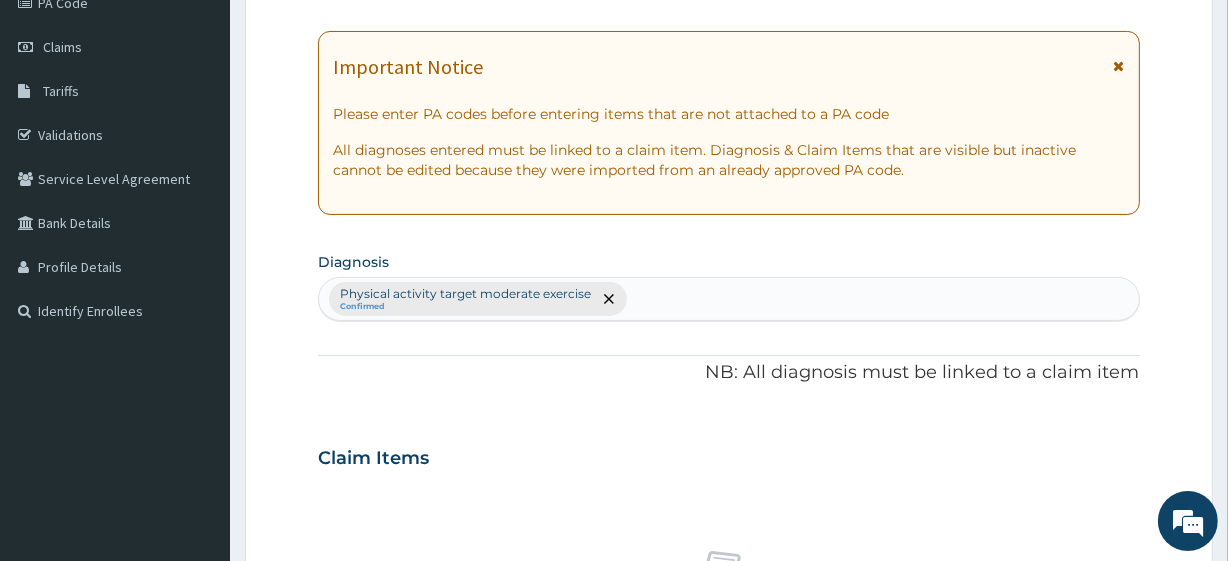 scroll, scrollTop: 0, scrollLeft: 0, axis: both 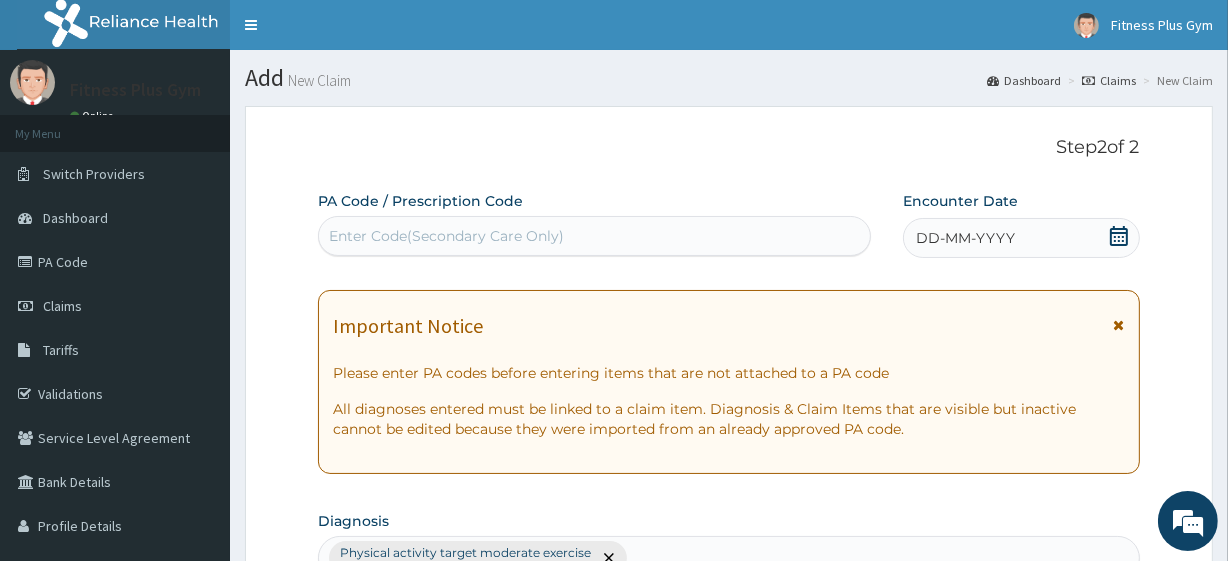 click on "Enter Code(Secondary Care Only)" at bounding box center (594, 236) 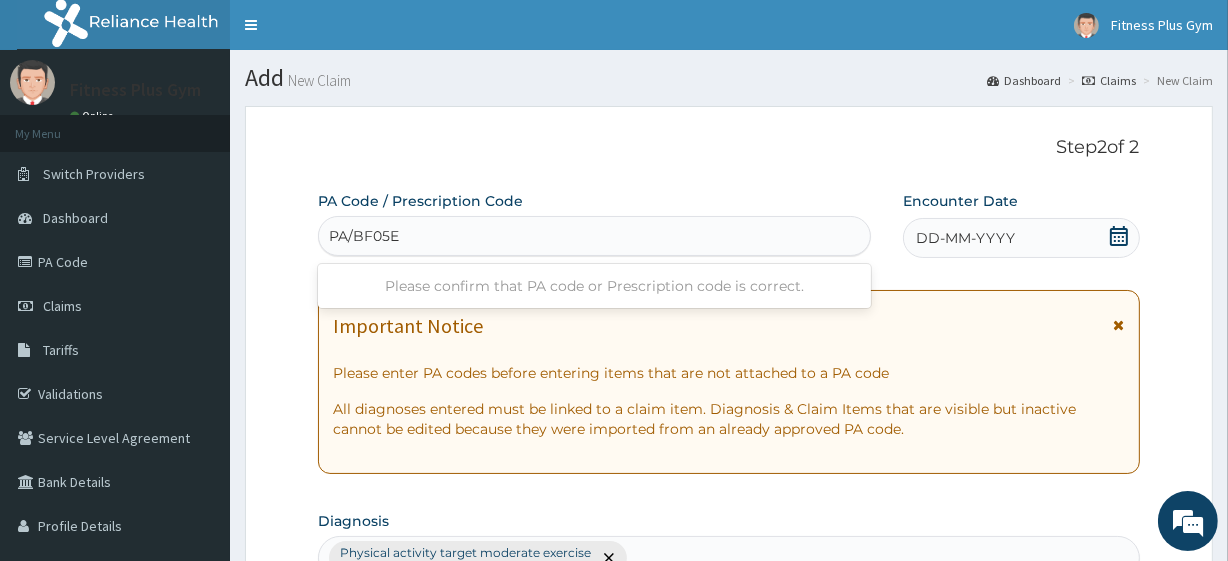 type on "PA/BF05E8" 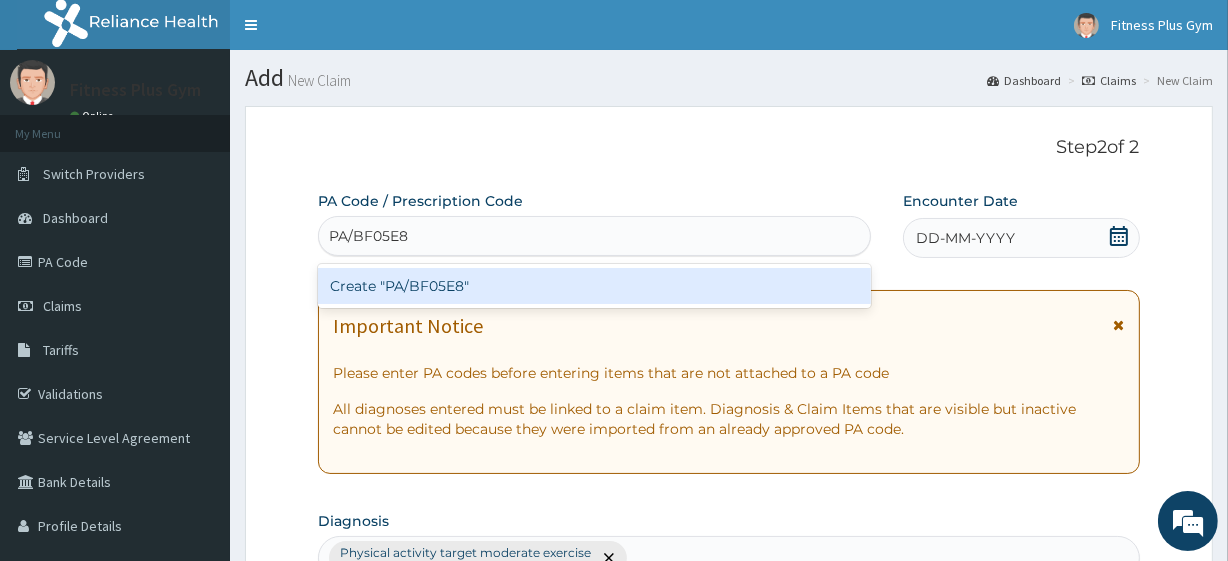 click on "Create "PA/BF05E8"" at bounding box center (594, 286) 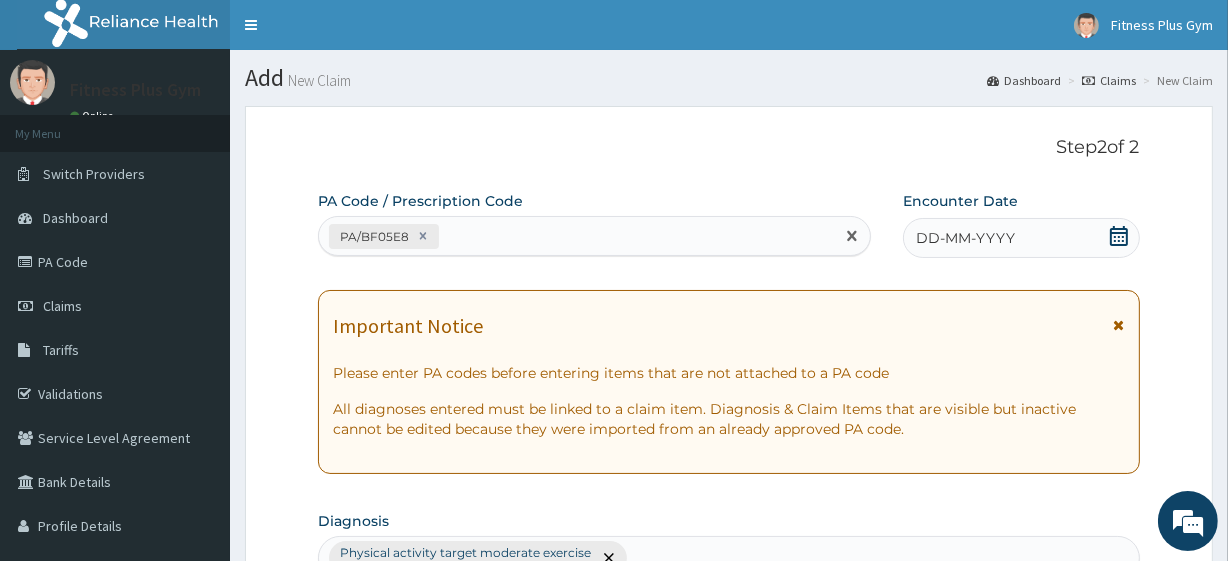 click on "DD-MM-YYYY" at bounding box center [1021, 238] 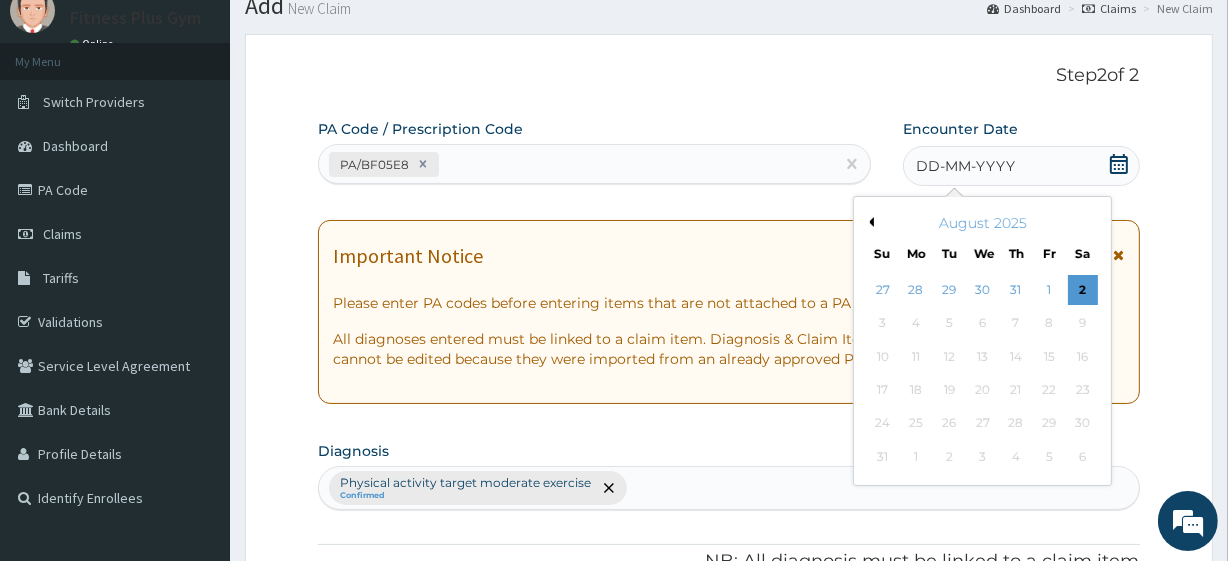 scroll, scrollTop: 181, scrollLeft: 0, axis: vertical 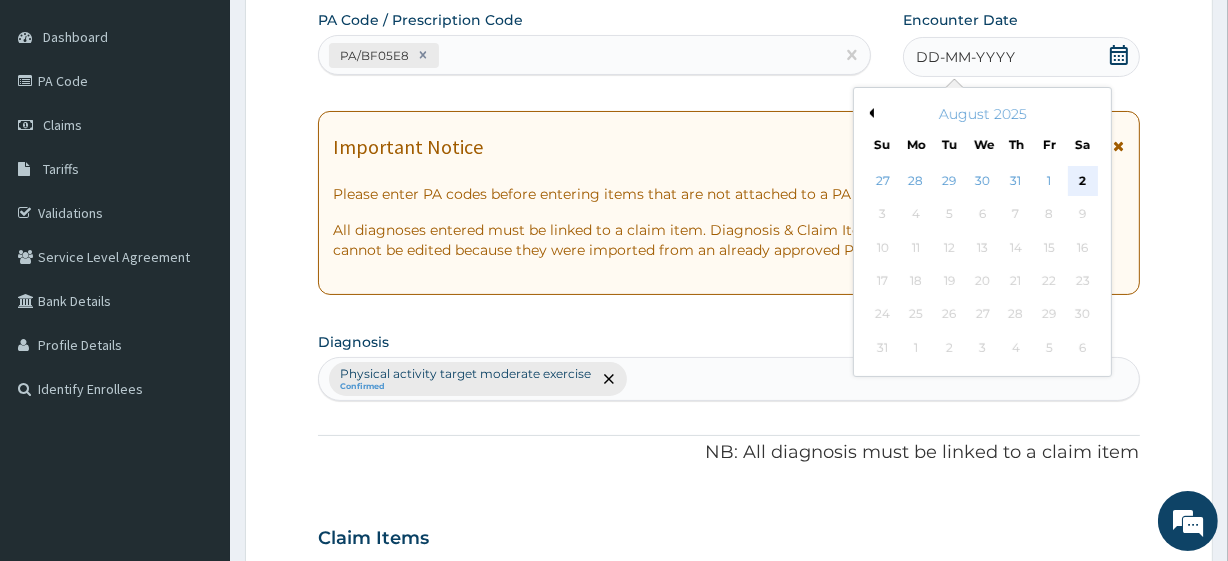 click on "2" at bounding box center (1082, 181) 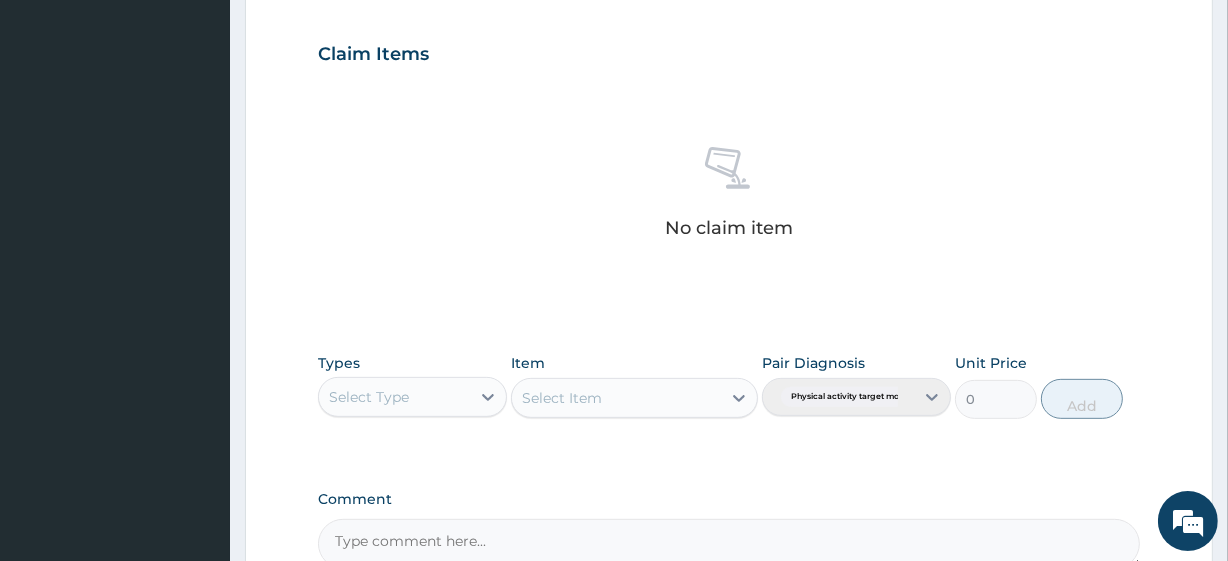 scroll, scrollTop: 727, scrollLeft: 0, axis: vertical 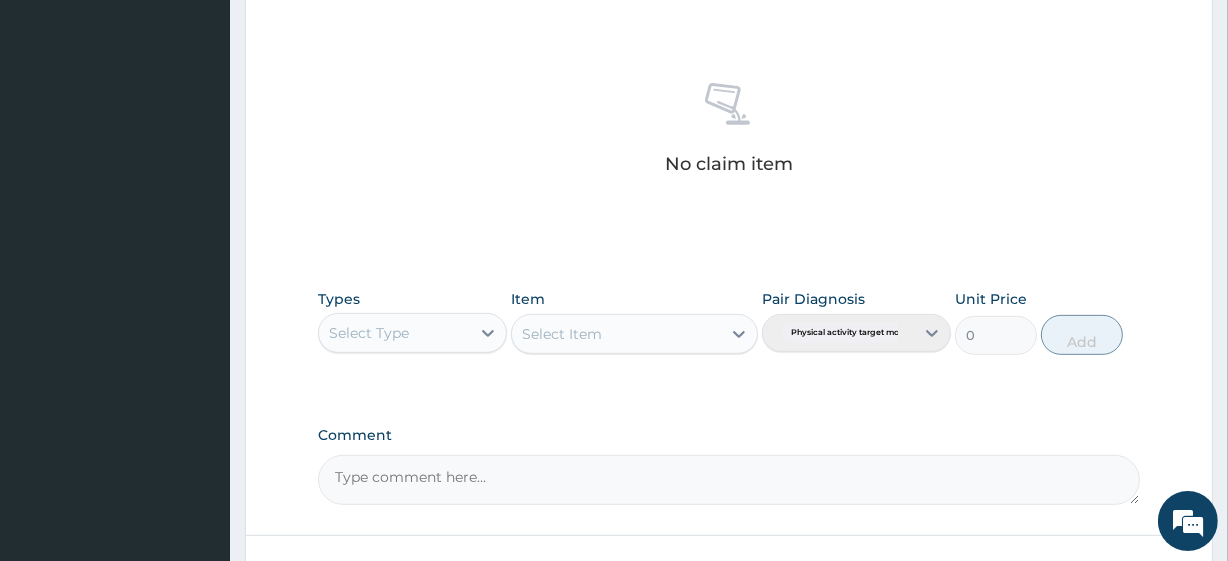 click on "Select Type" at bounding box center [394, 333] 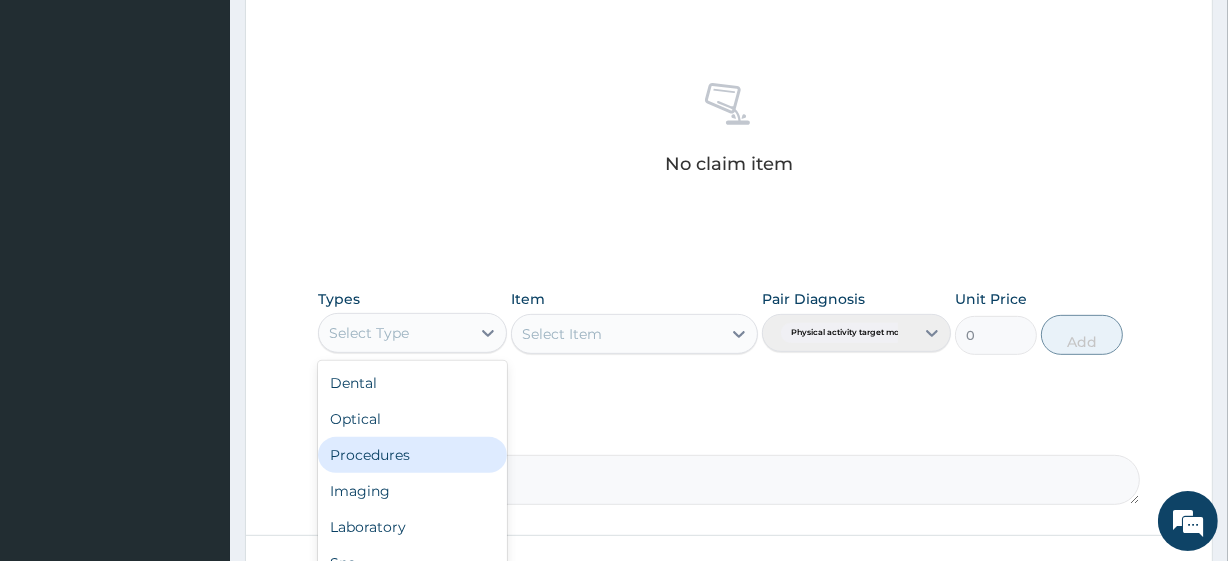 scroll, scrollTop: 68, scrollLeft: 0, axis: vertical 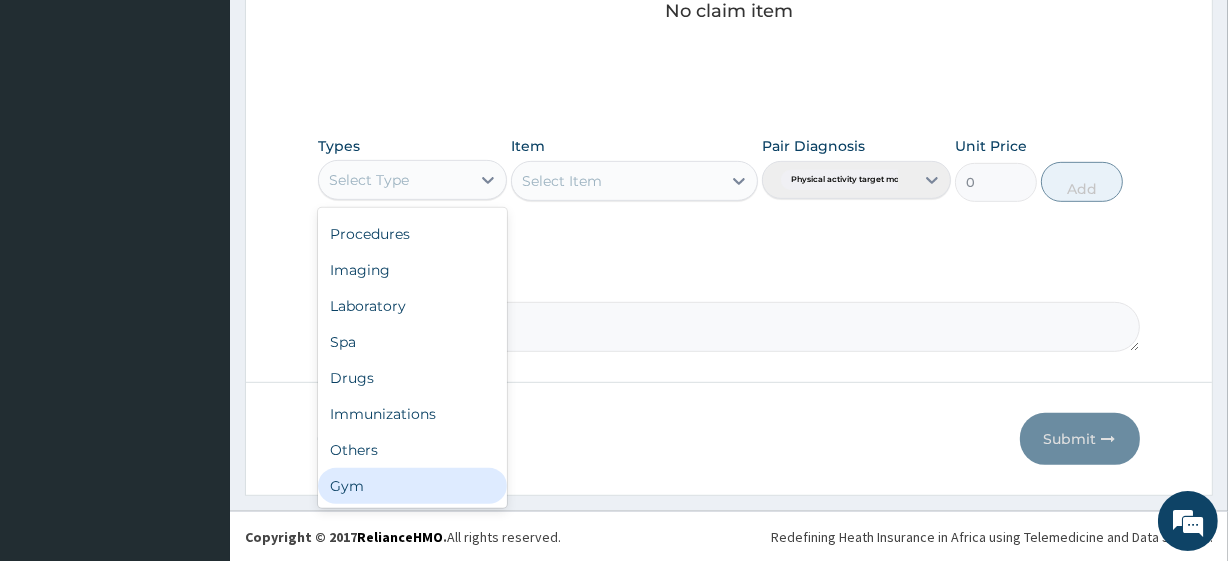 click on "Gym" at bounding box center (412, 486) 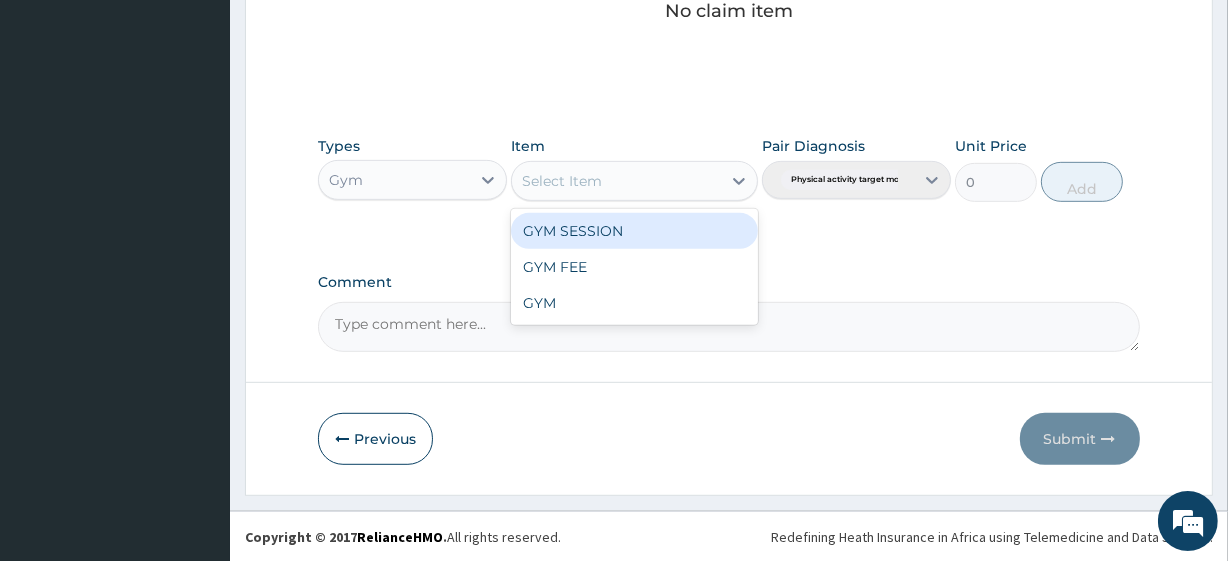 click on "Select Item" at bounding box center [616, 181] 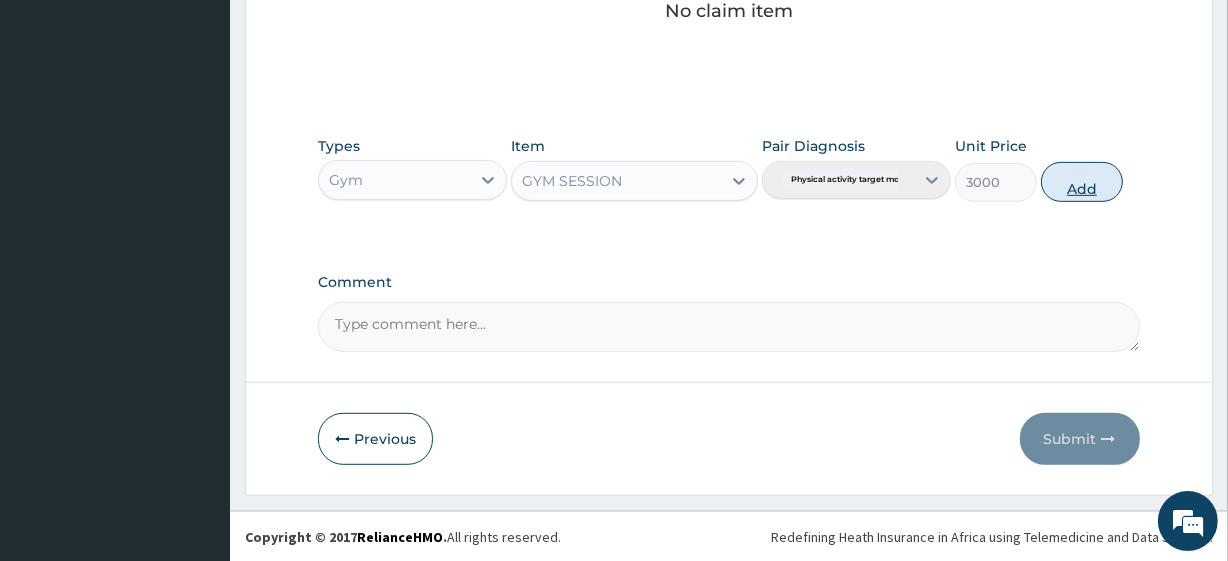 click on "Add" at bounding box center (1082, 182) 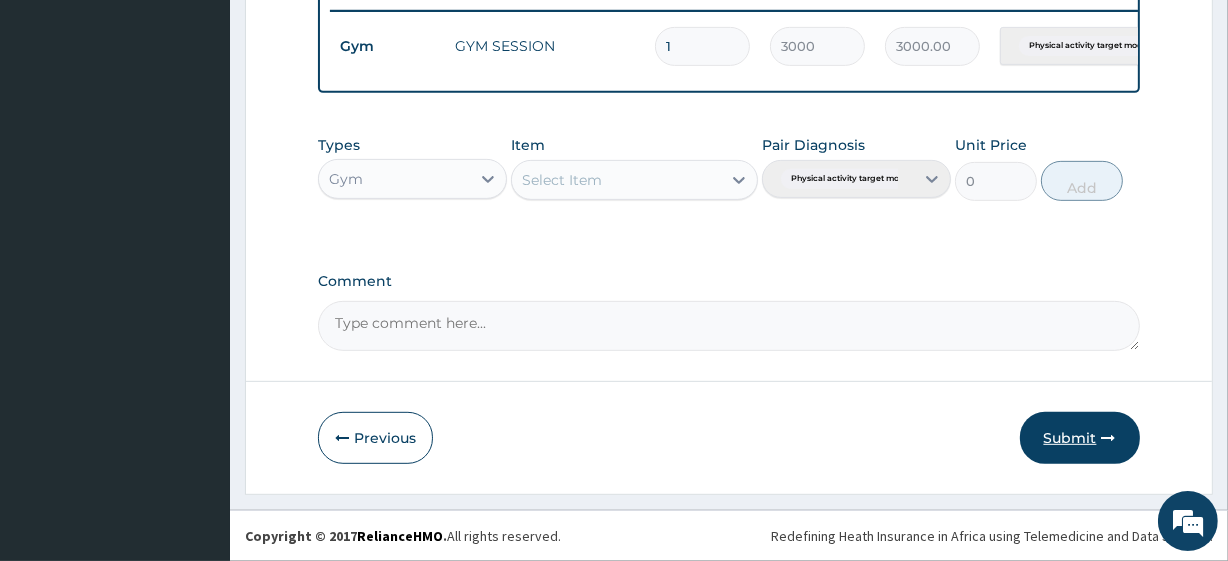 click on "Submit" at bounding box center [1080, 438] 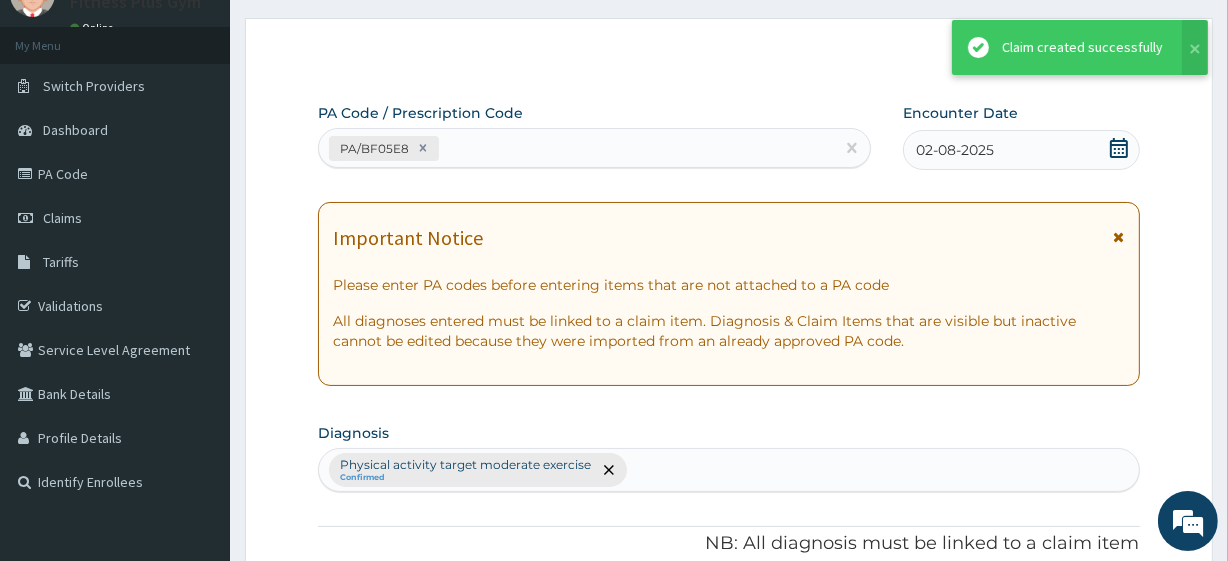 scroll, scrollTop: 798, scrollLeft: 0, axis: vertical 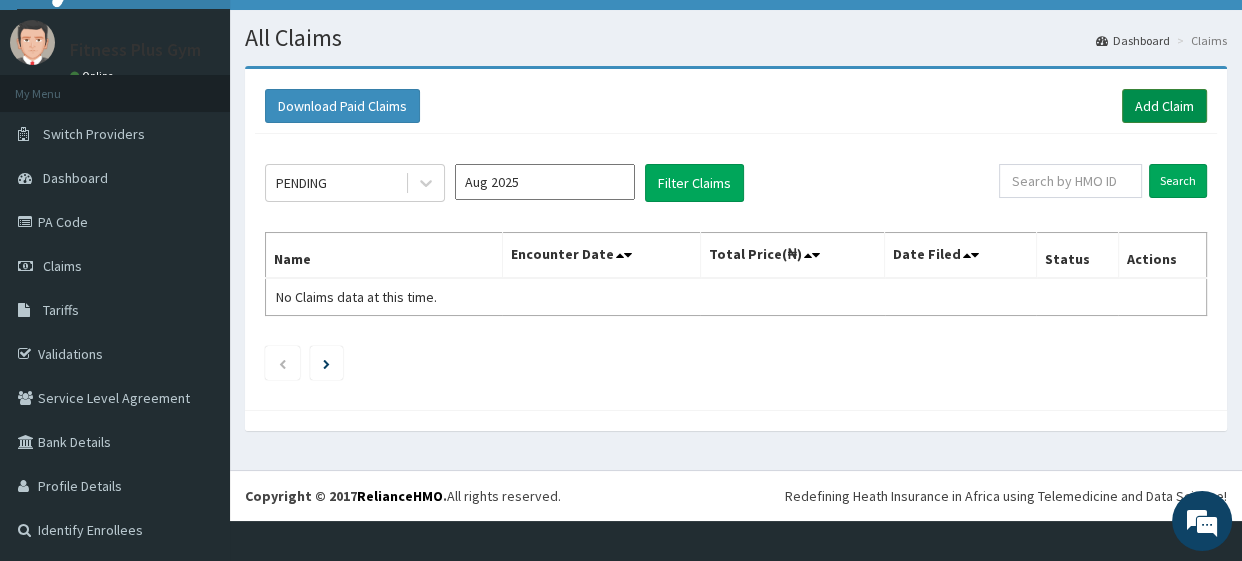 click on "Add Claim" at bounding box center (1164, 106) 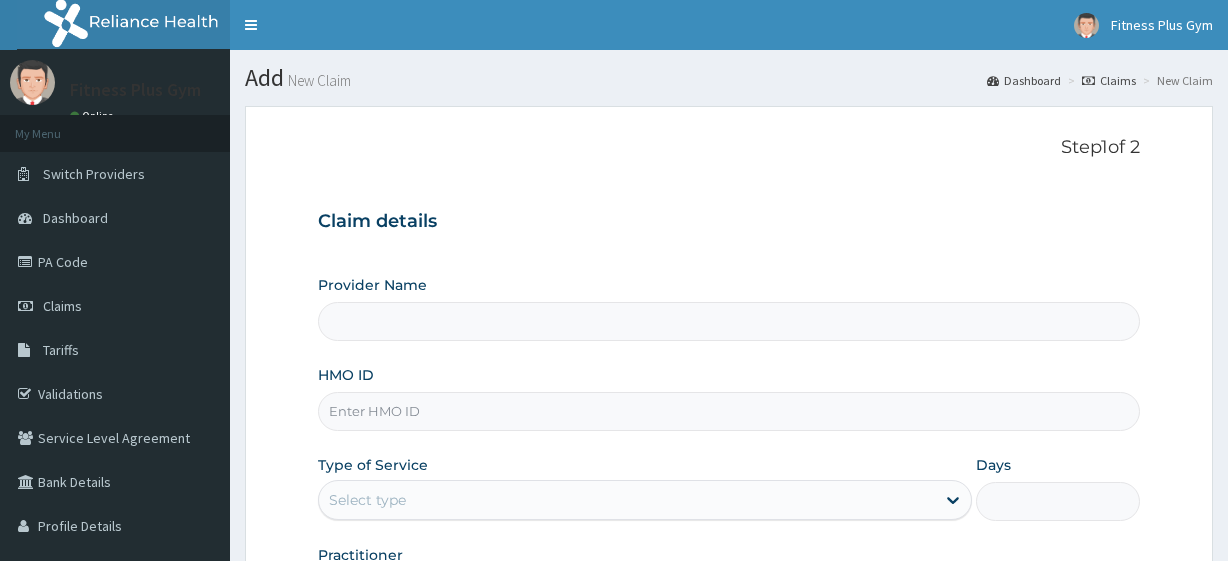 scroll, scrollTop: 0, scrollLeft: 0, axis: both 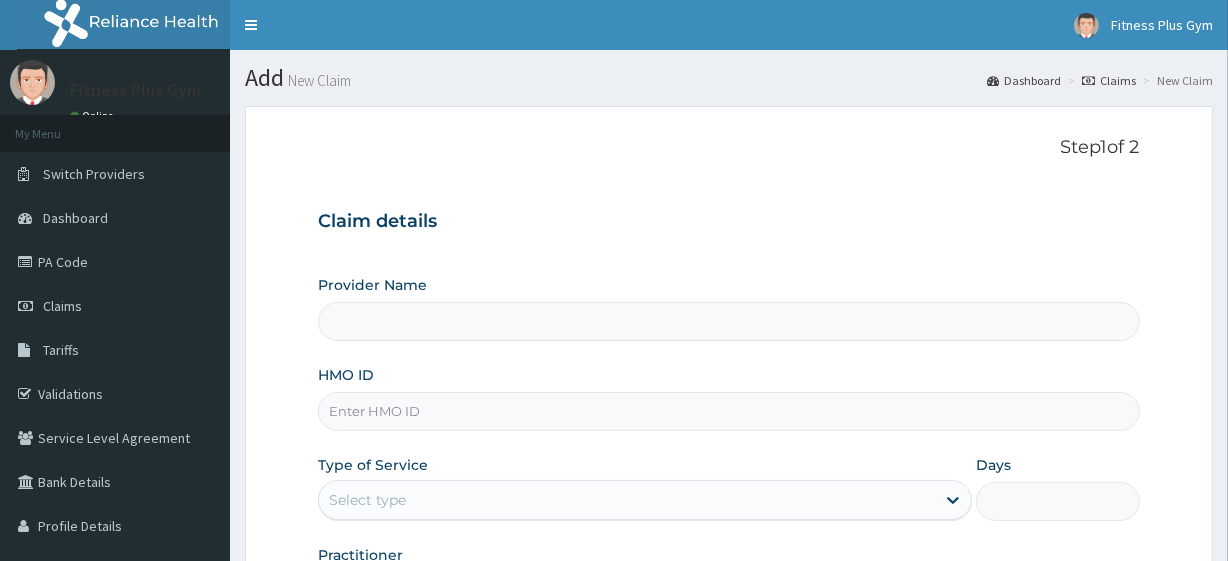 type on "Fitness plus Gym" 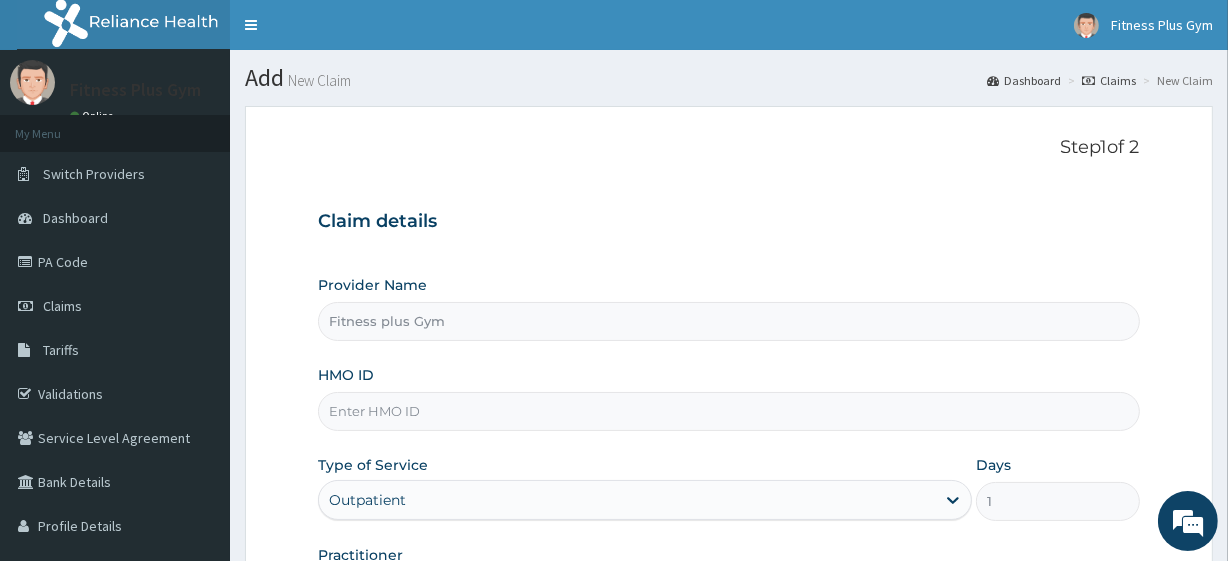 scroll, scrollTop: 0, scrollLeft: 0, axis: both 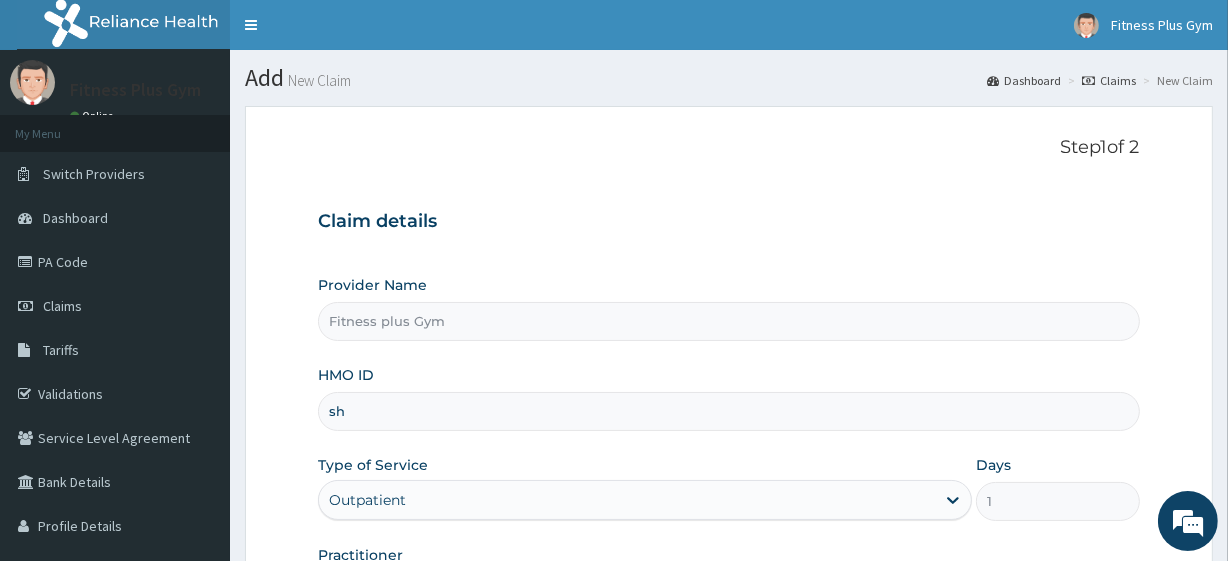 type on "s" 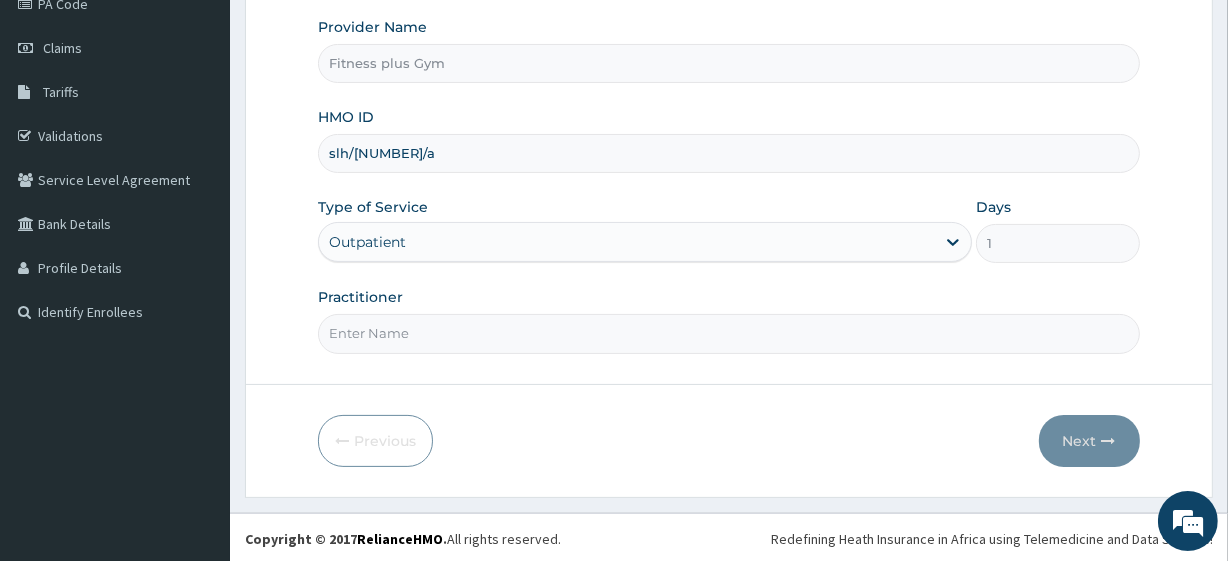scroll, scrollTop: 259, scrollLeft: 0, axis: vertical 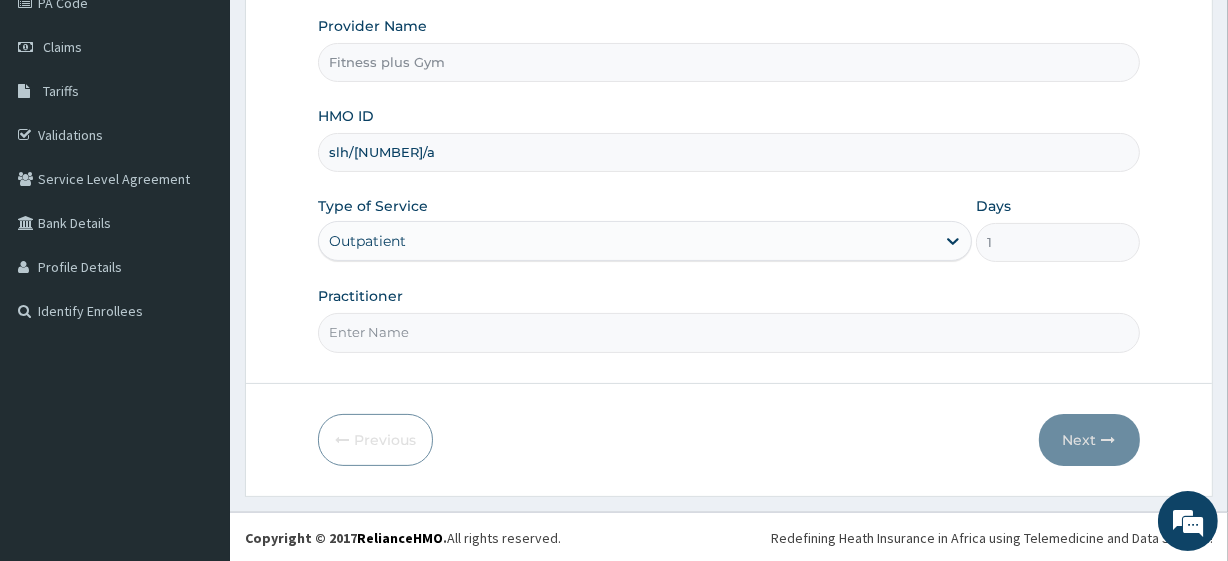 type on "slh/10335/a" 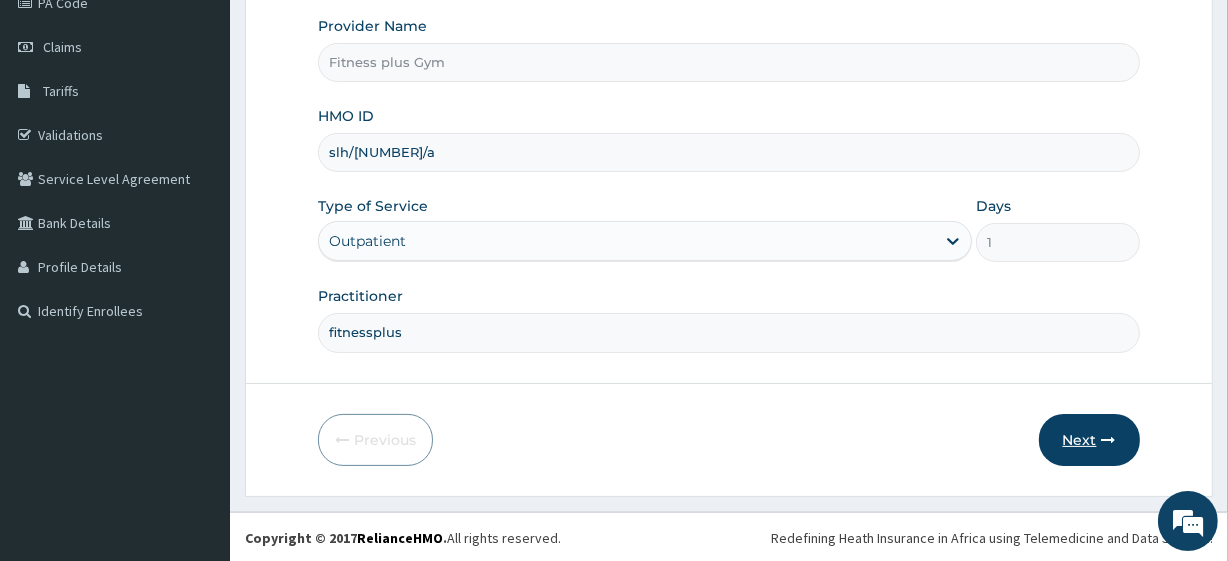 type on "fitnessplus" 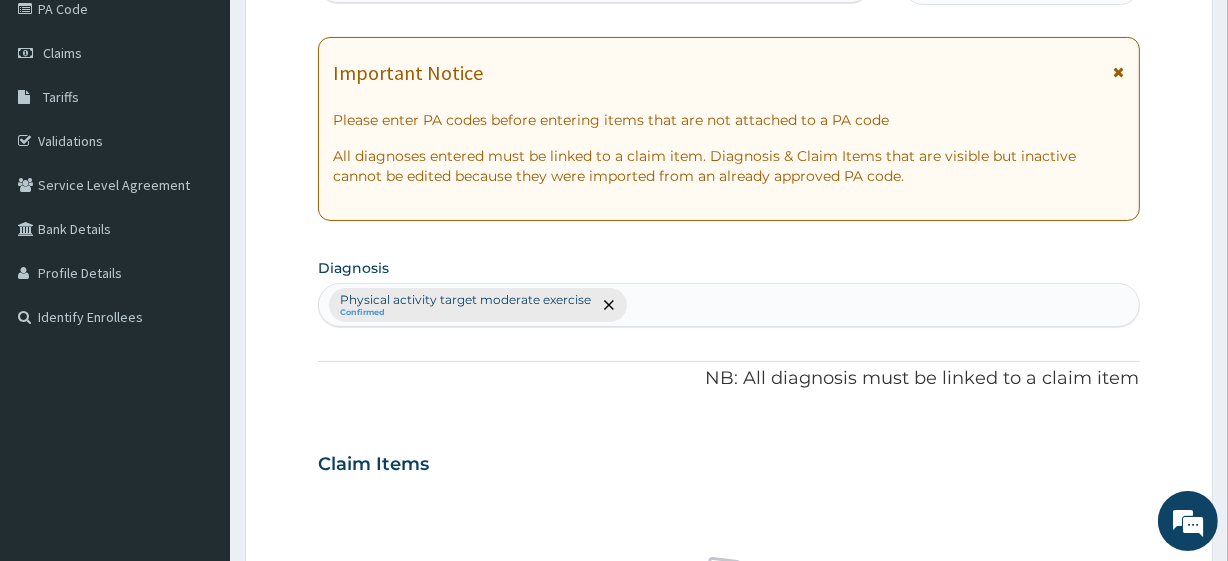 scroll, scrollTop: 0, scrollLeft: 0, axis: both 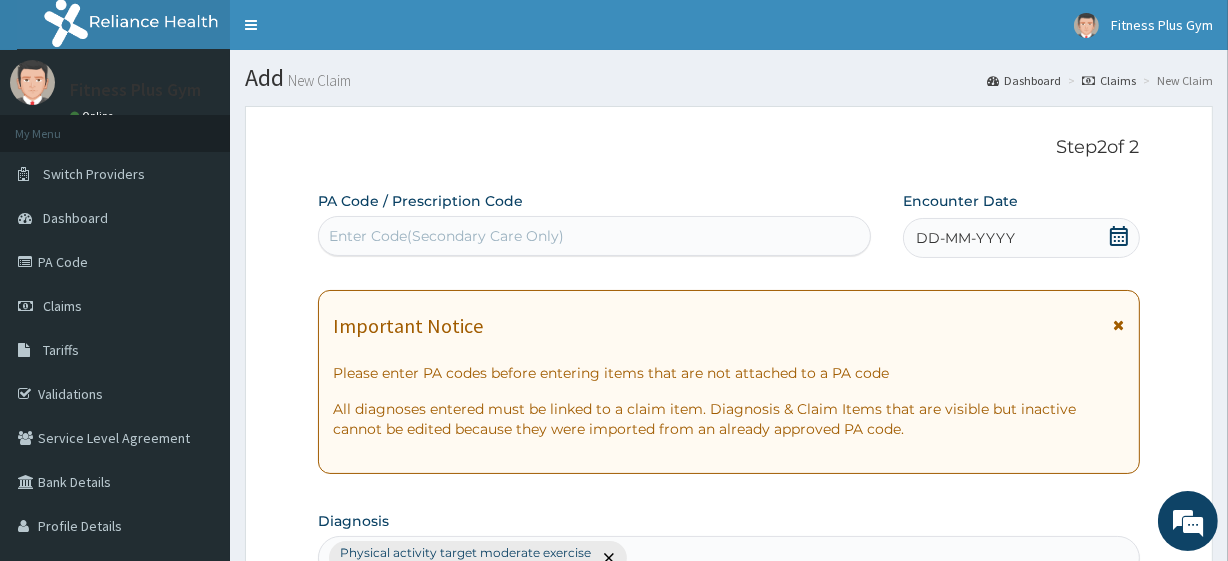 click on "Enter Code(Secondary Care Only)" at bounding box center [446, 236] 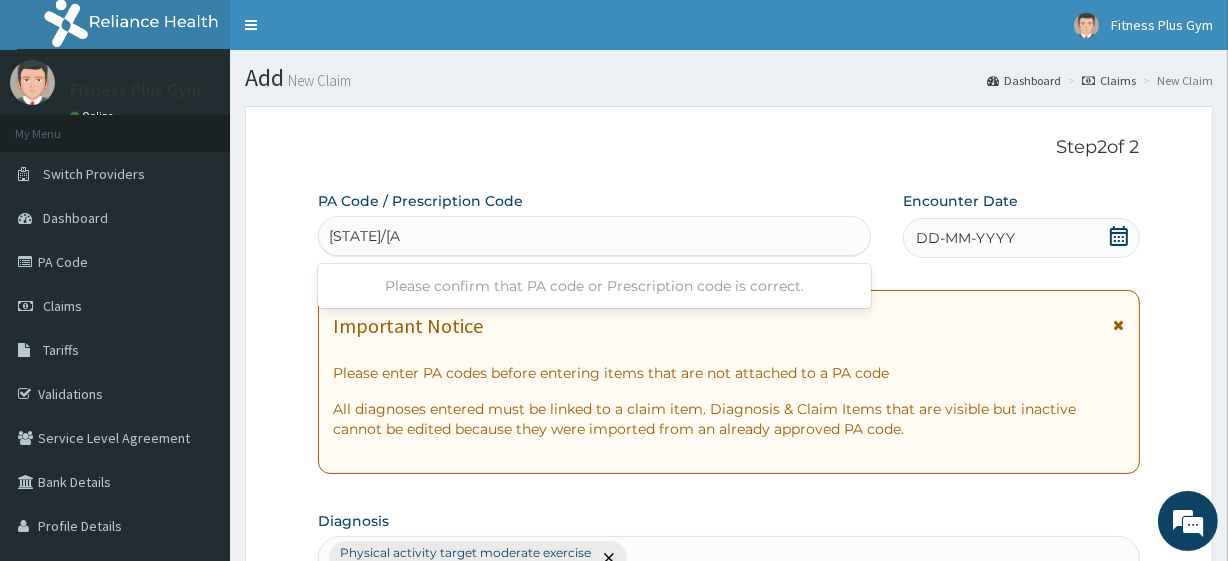 type on "PA/9B0F3F" 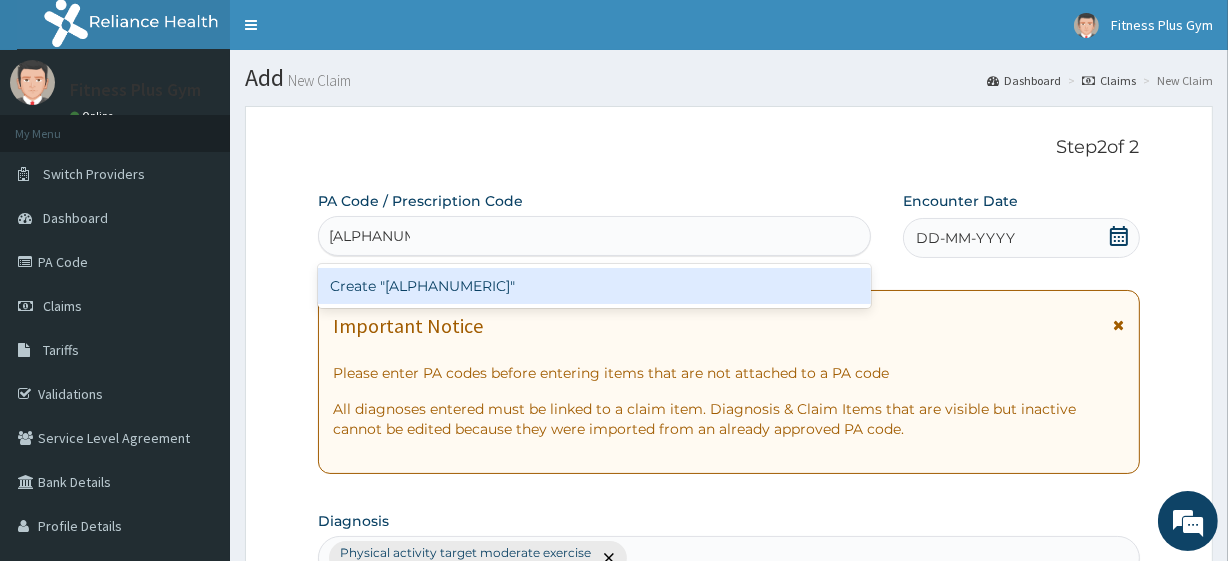 click on "Create "PA/9B0F3F"" at bounding box center [594, 286] 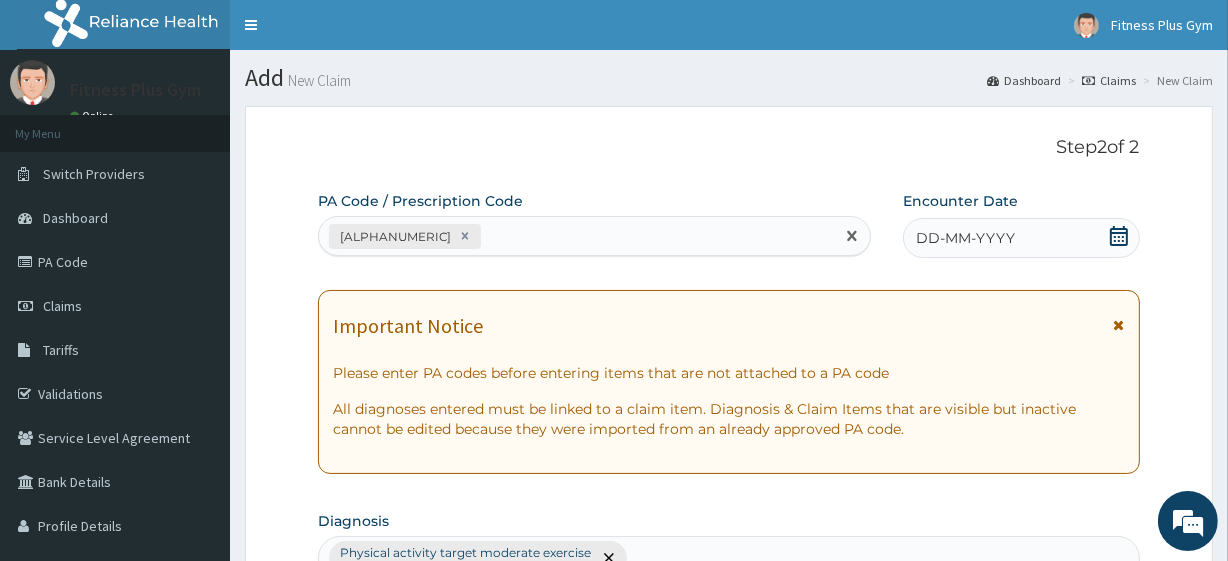 click on "DD-MM-YYYY" at bounding box center [1021, 238] 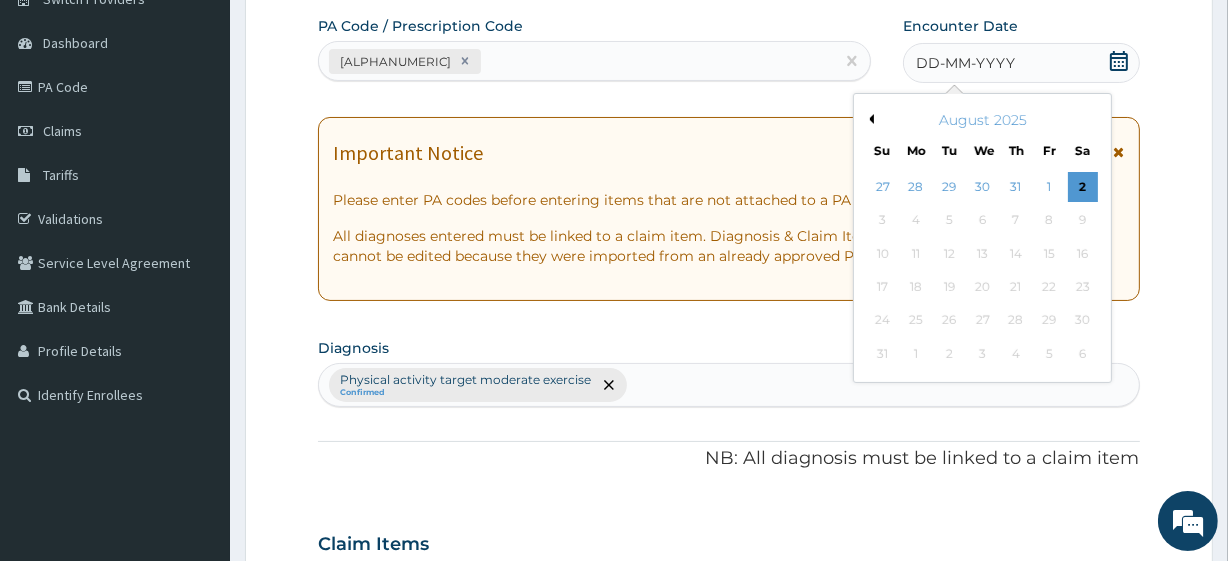 scroll, scrollTop: 181, scrollLeft: 0, axis: vertical 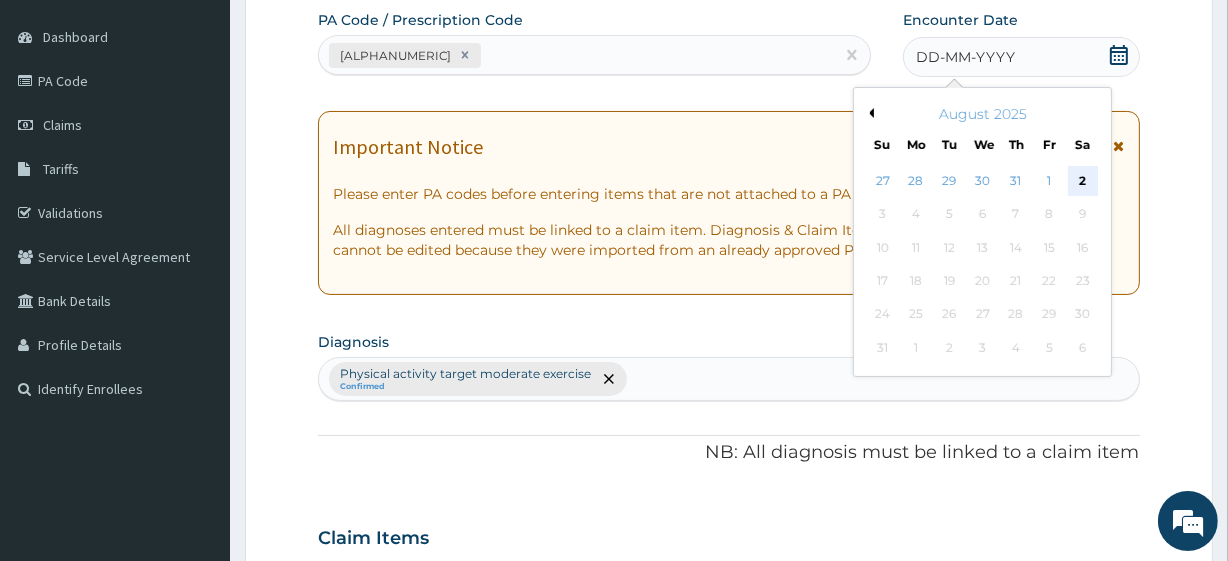 click on "2" at bounding box center (1082, 181) 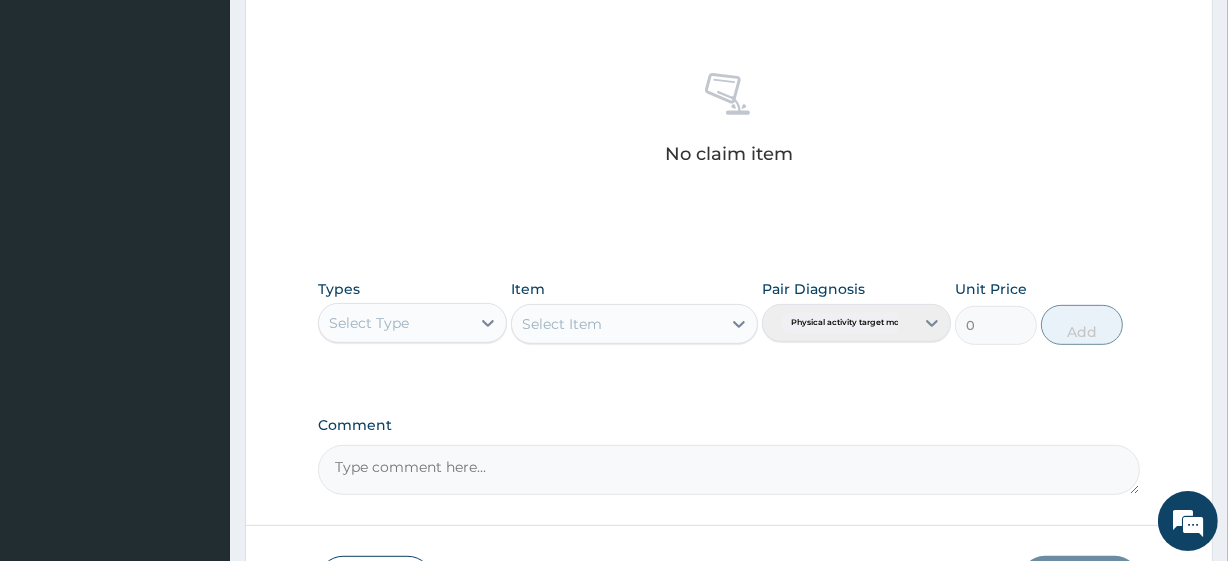 scroll, scrollTop: 880, scrollLeft: 0, axis: vertical 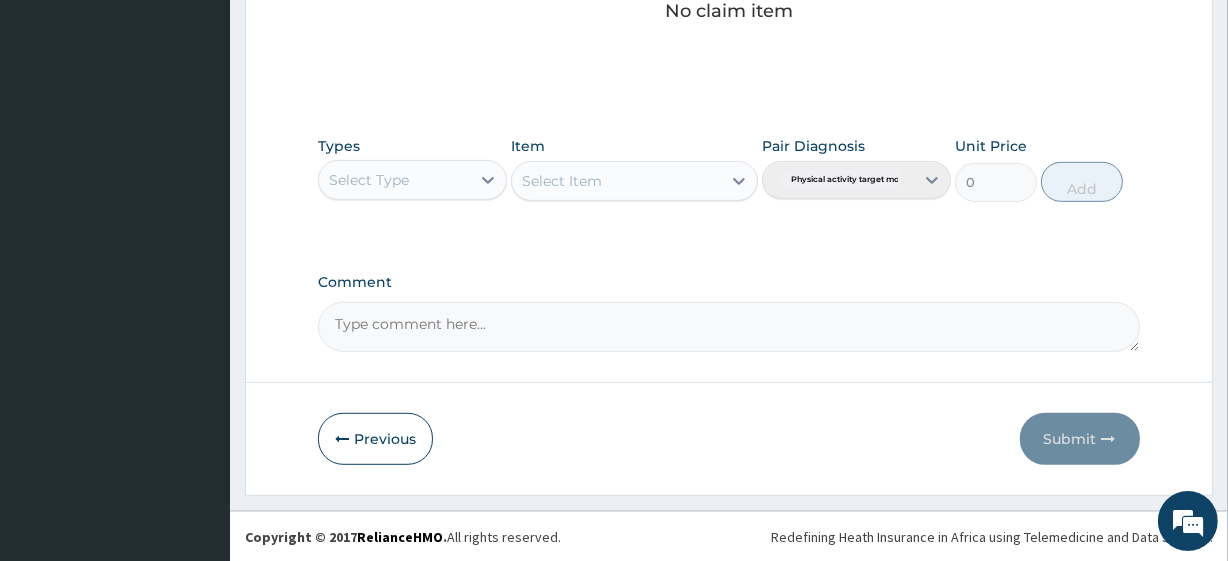 click on "Select Type" at bounding box center (394, 180) 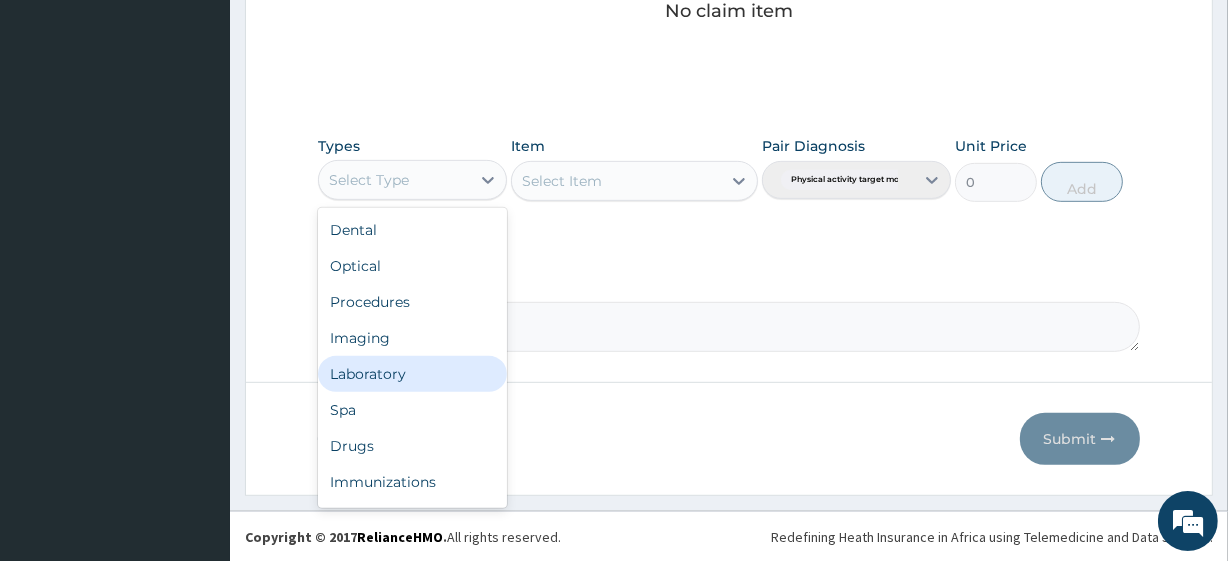 scroll, scrollTop: 68, scrollLeft: 0, axis: vertical 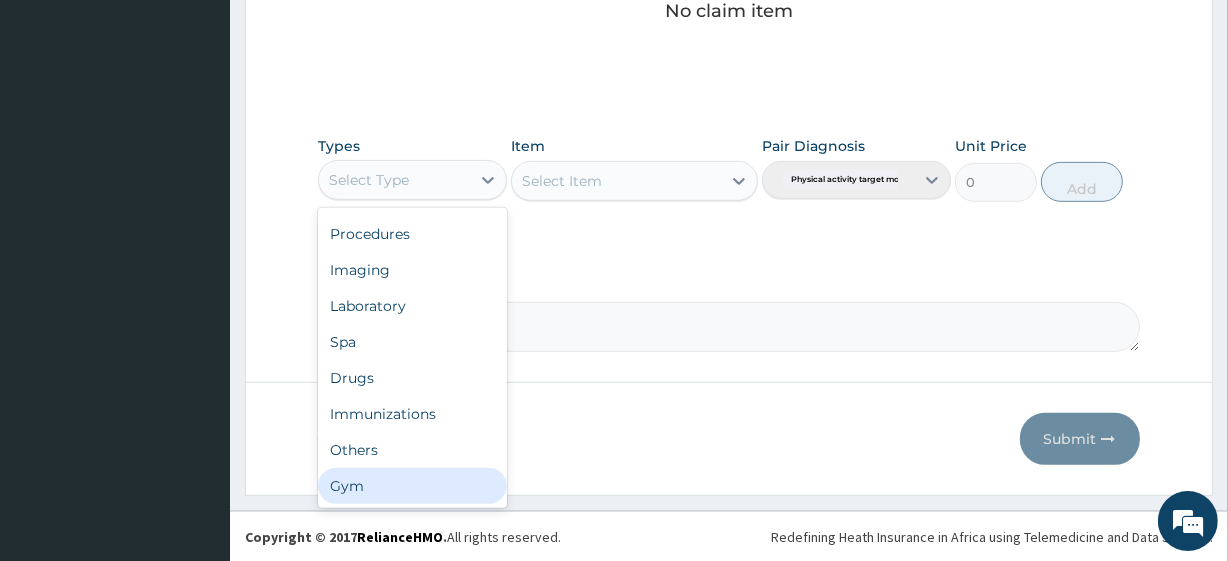 click on "Gym" at bounding box center (412, 486) 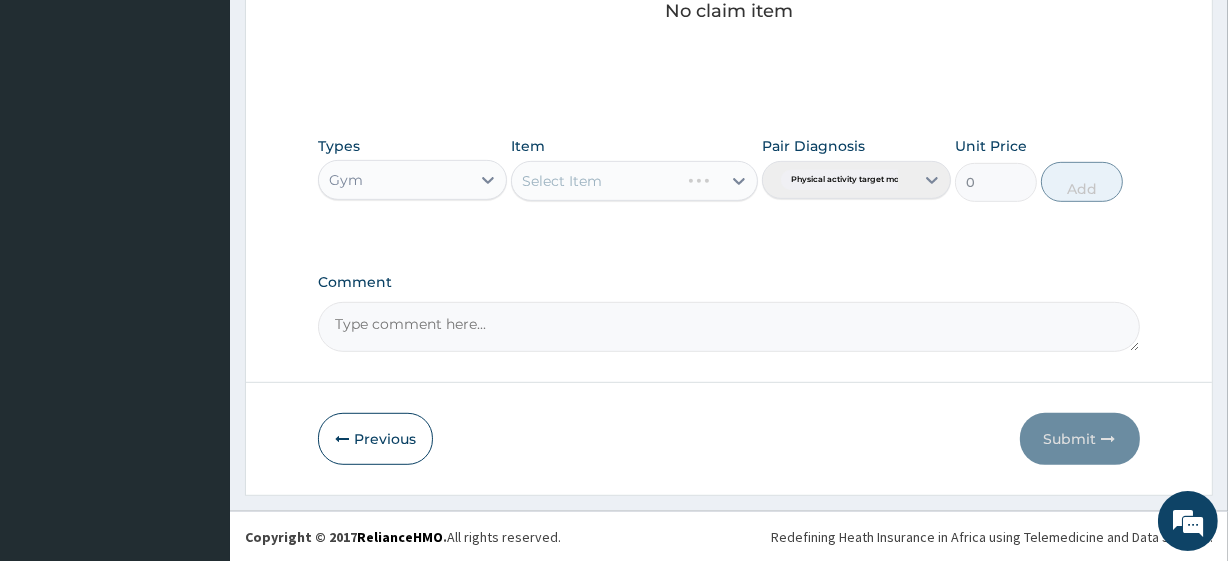 click on "Select Item" at bounding box center (595, 181) 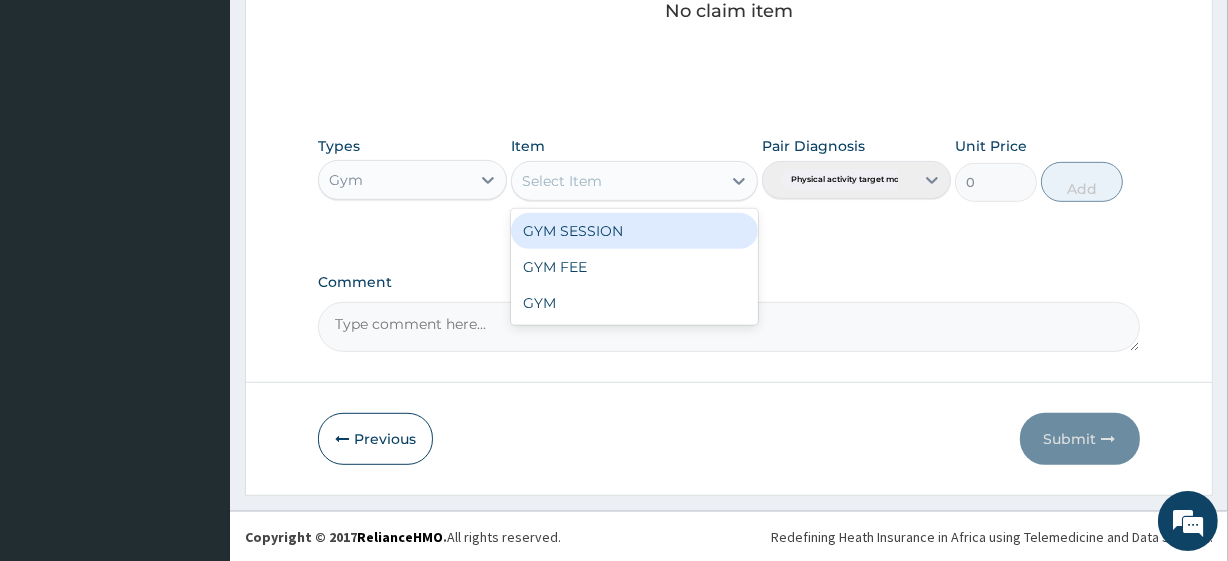click on "GYM SESSION" at bounding box center (634, 231) 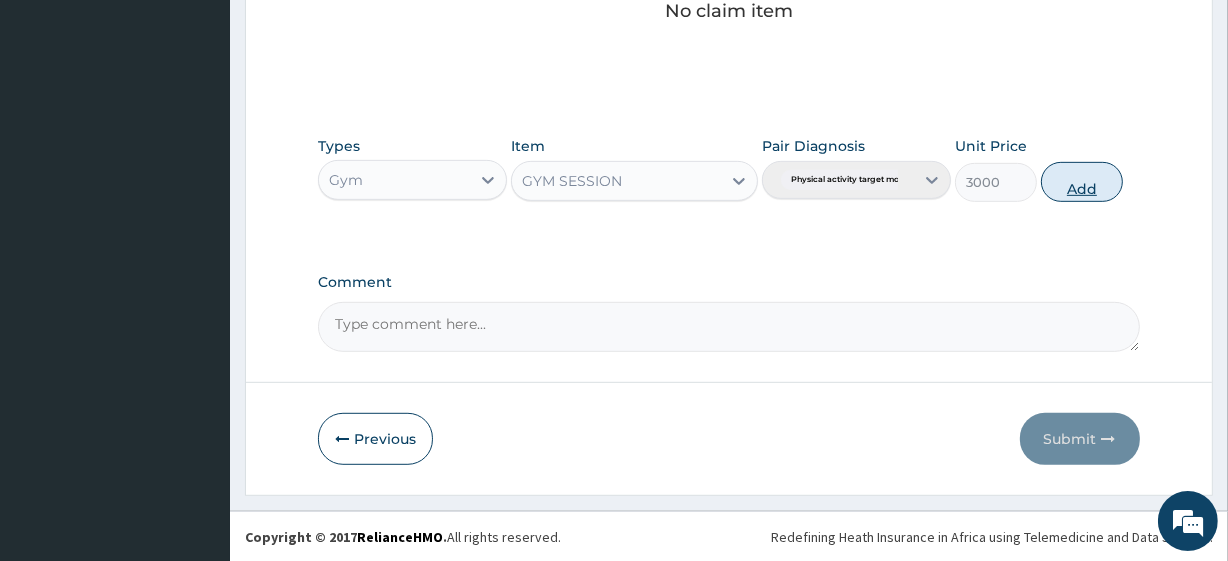 drag, startPoint x: 1077, startPoint y: 161, endPoint x: 1078, endPoint y: 172, distance: 11.045361 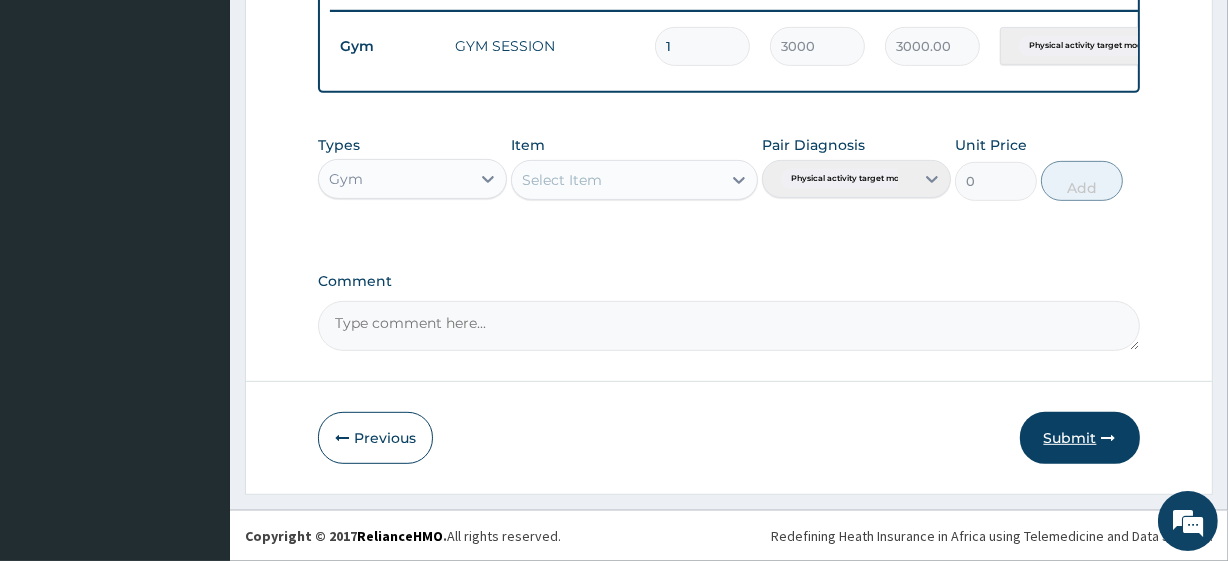 click on "Submit" at bounding box center [1080, 438] 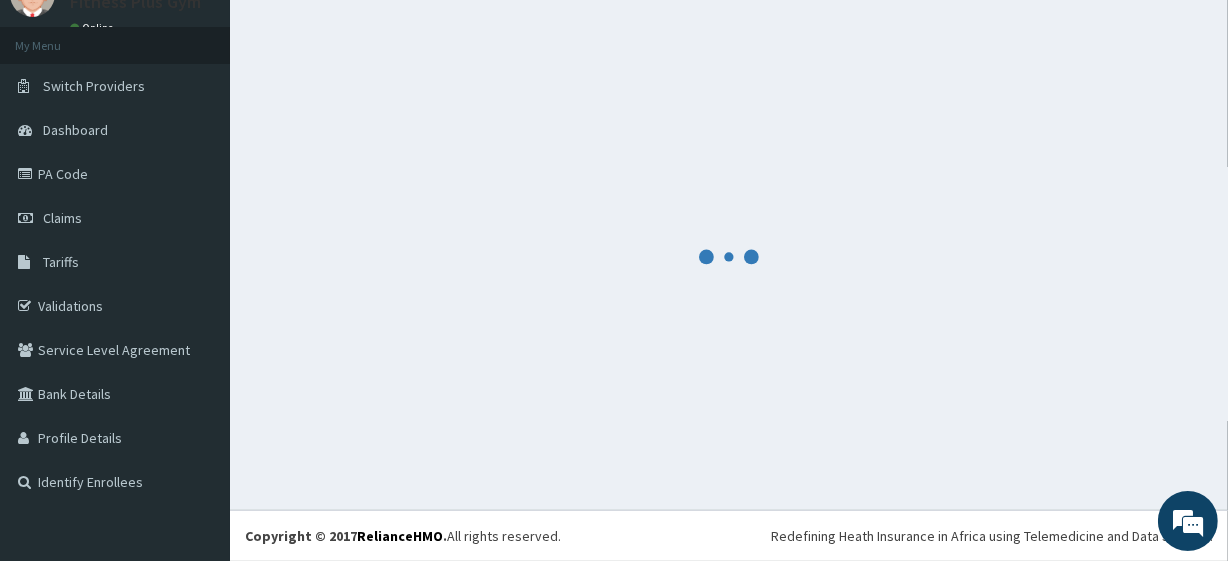 scroll, scrollTop: 798, scrollLeft: 0, axis: vertical 